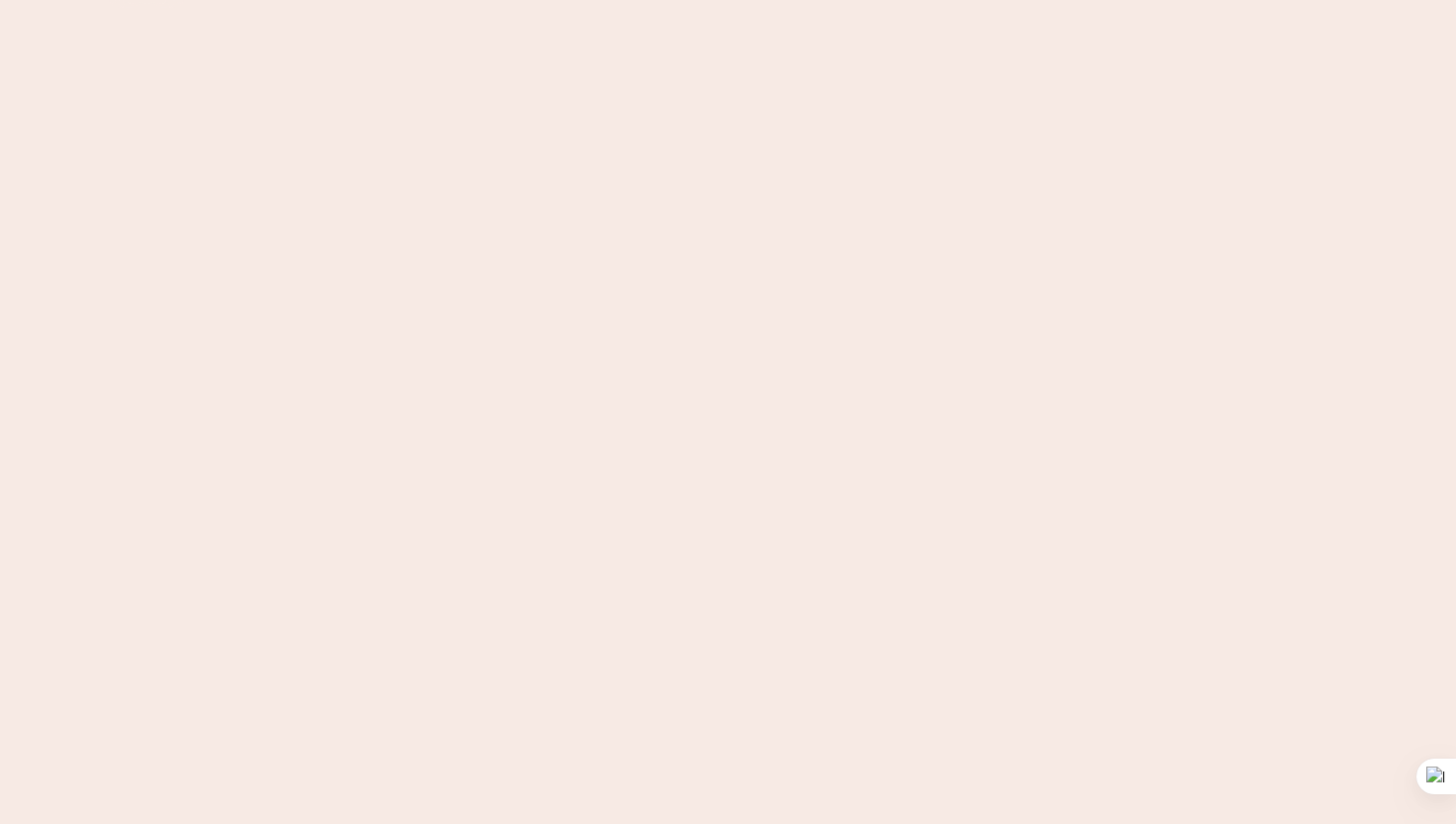 scroll, scrollTop: 0, scrollLeft: 0, axis: both 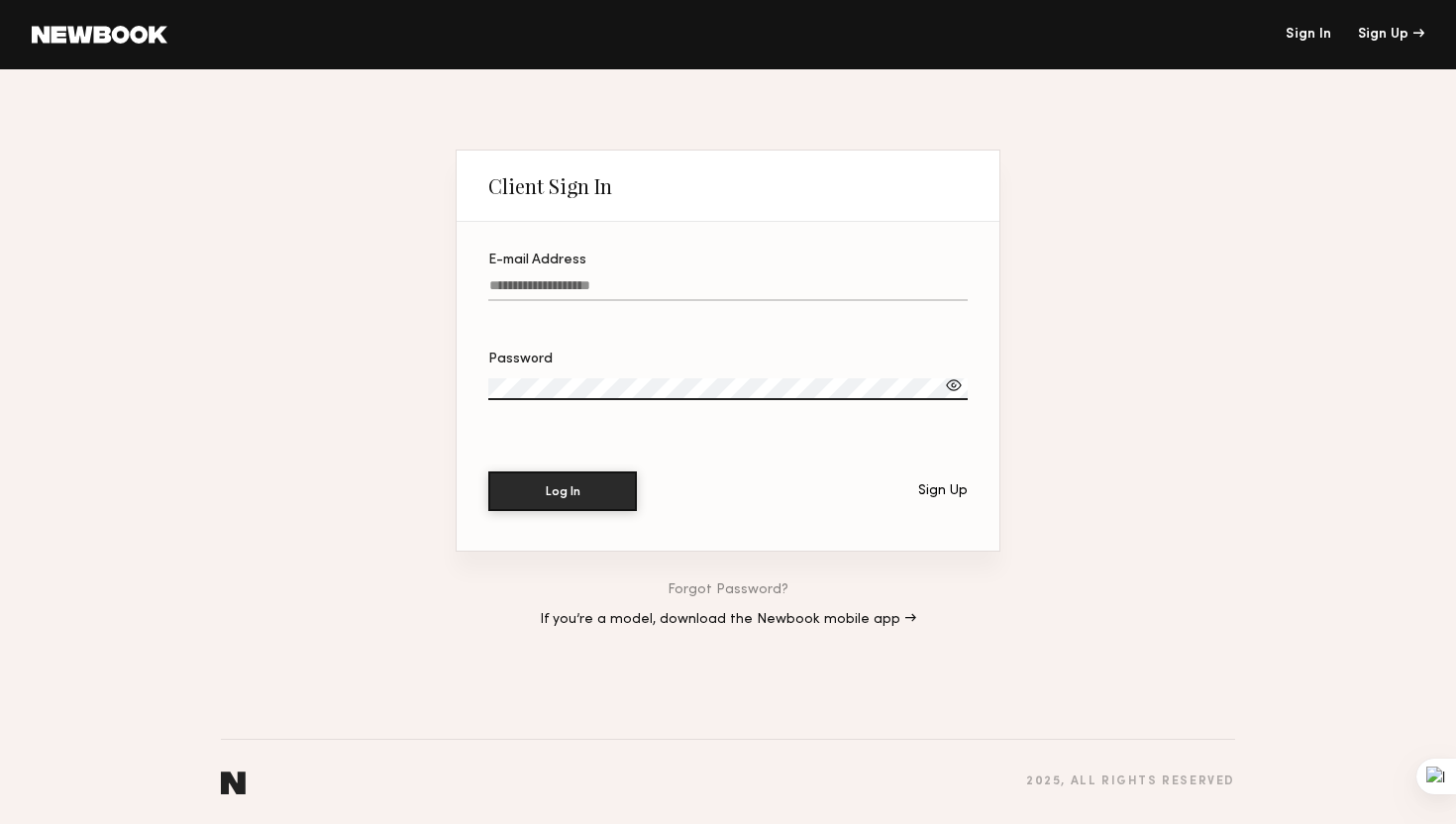 click on "E-mail Address" 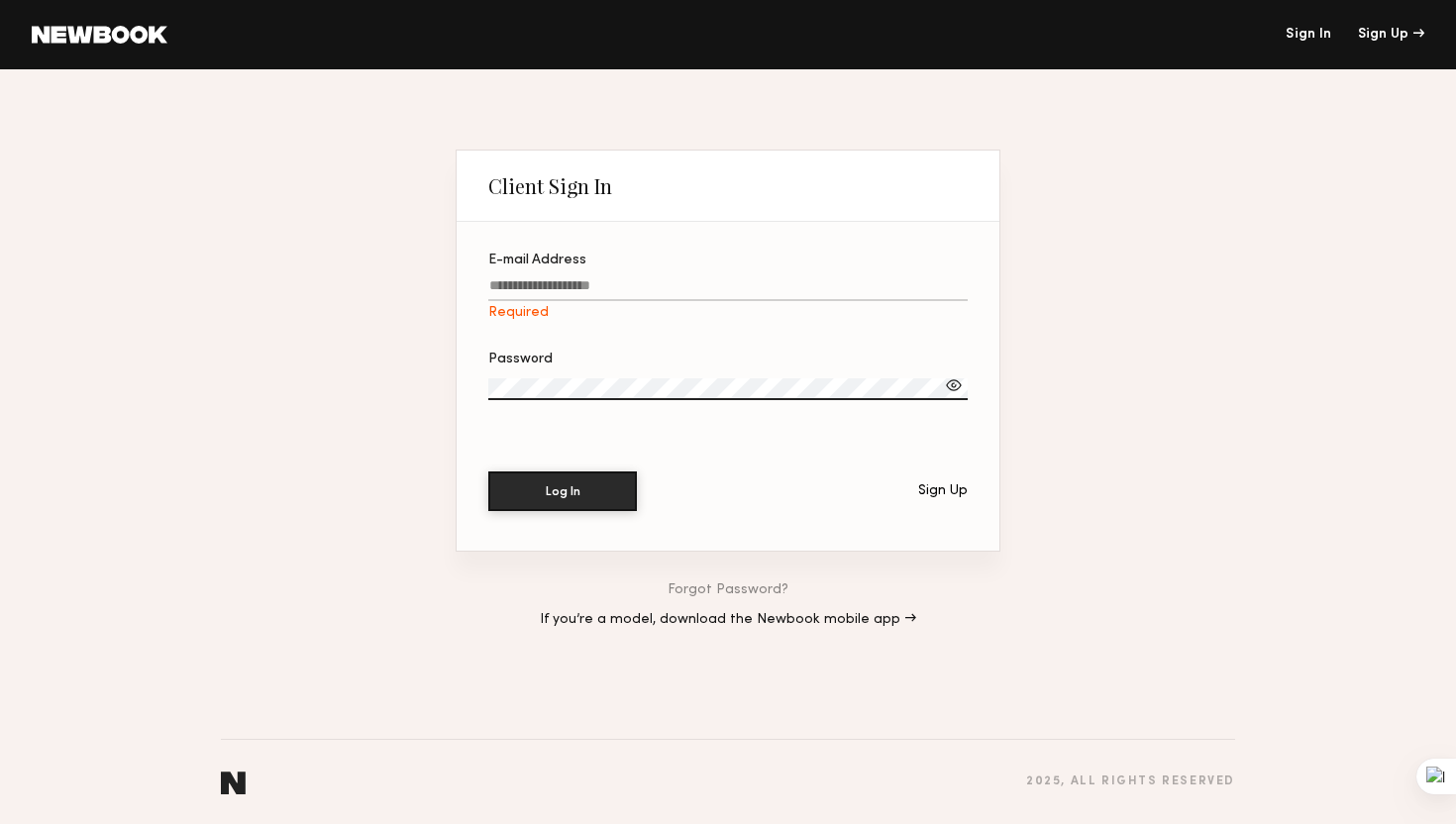 type on "**********" 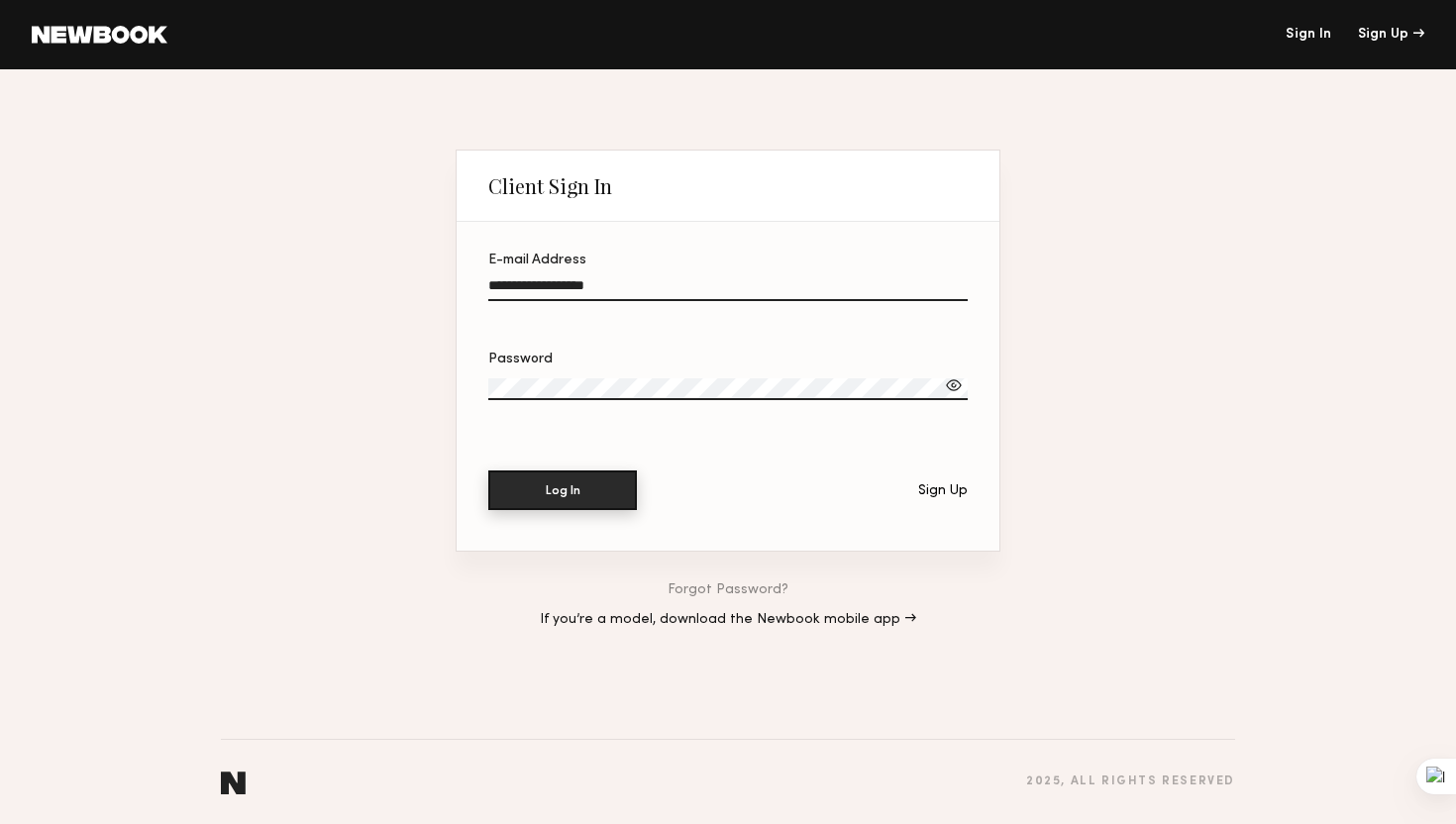 click on "Log In" 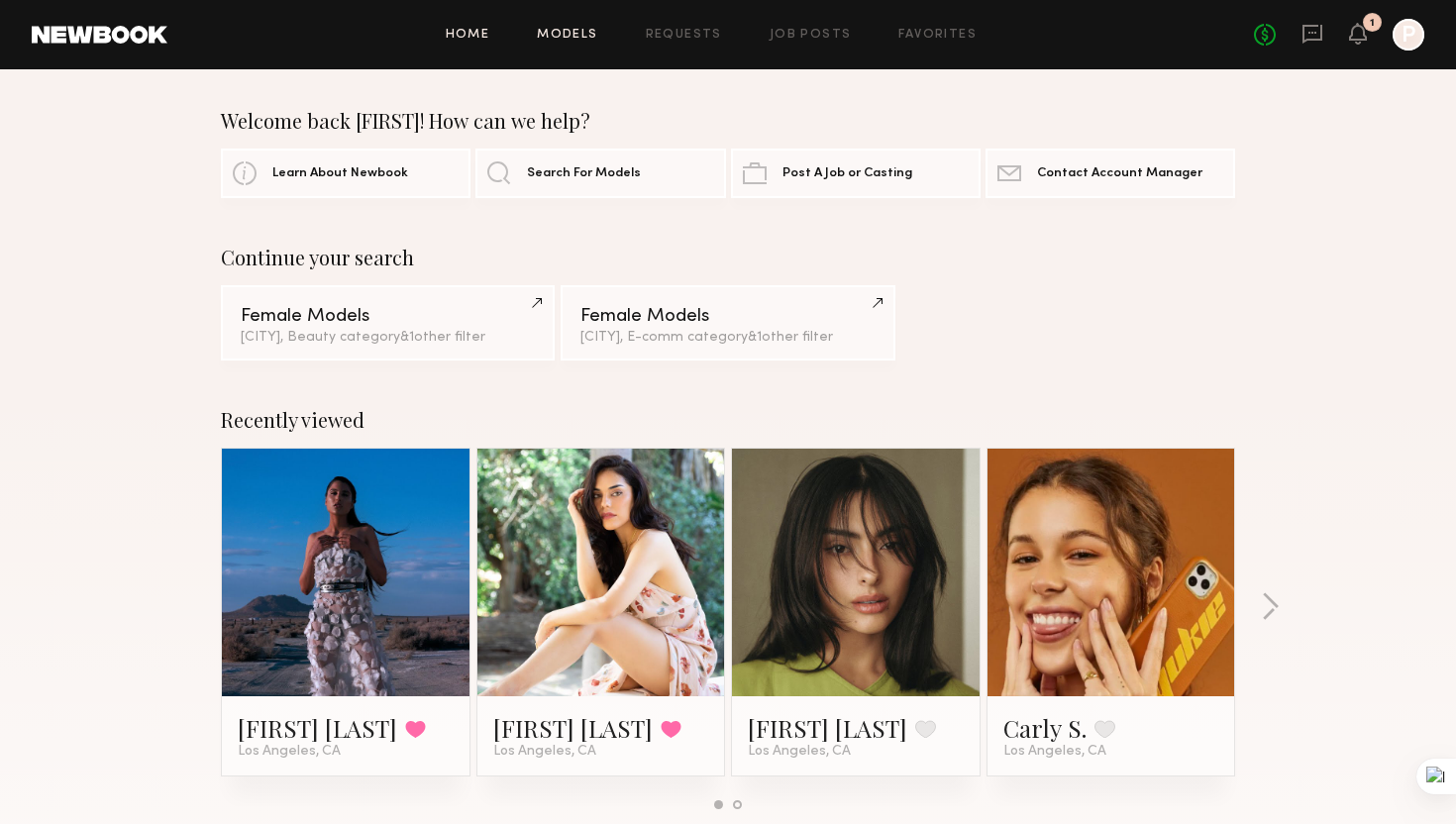 click on "Models" 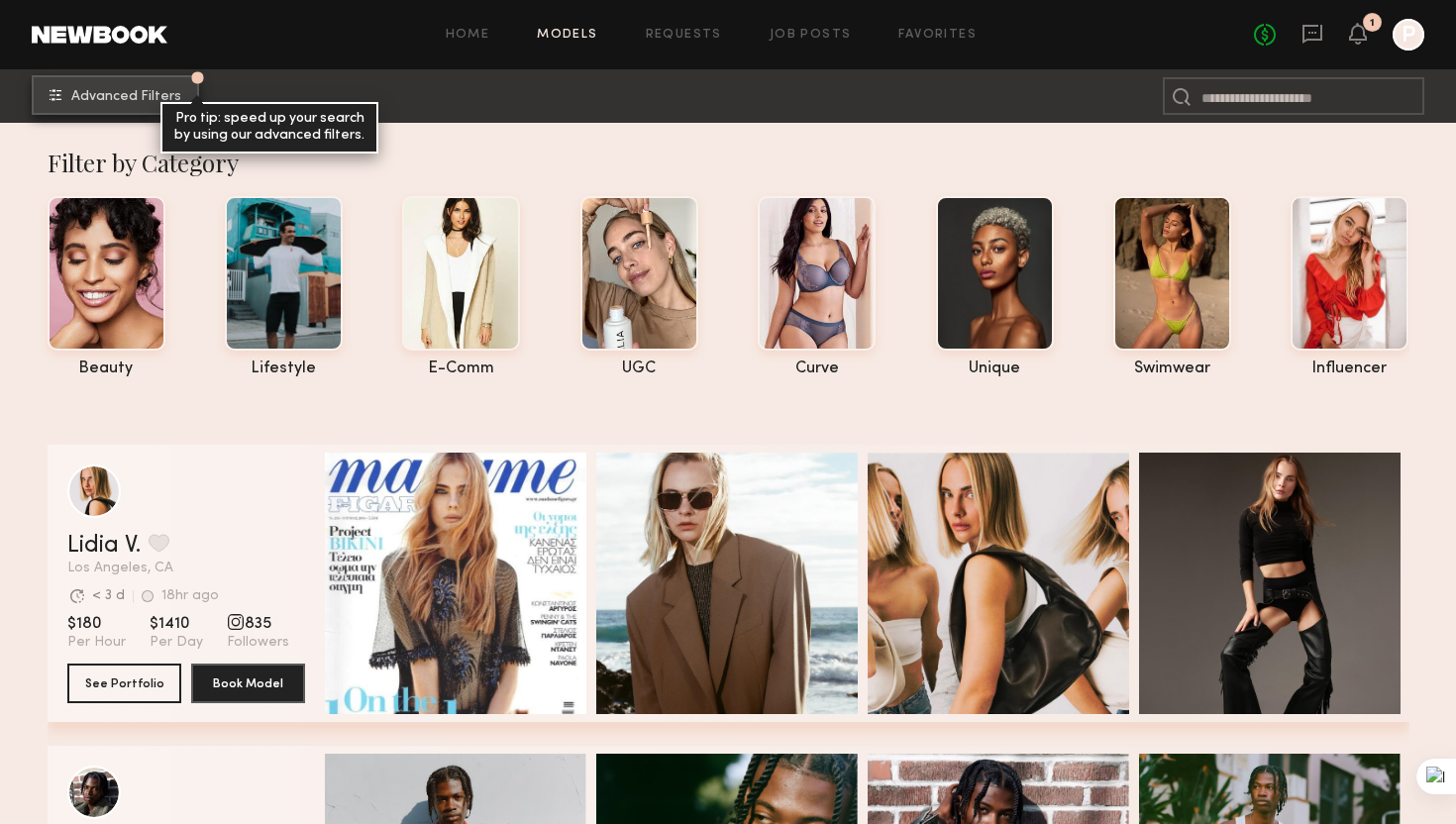 click on "Advanced Filters" 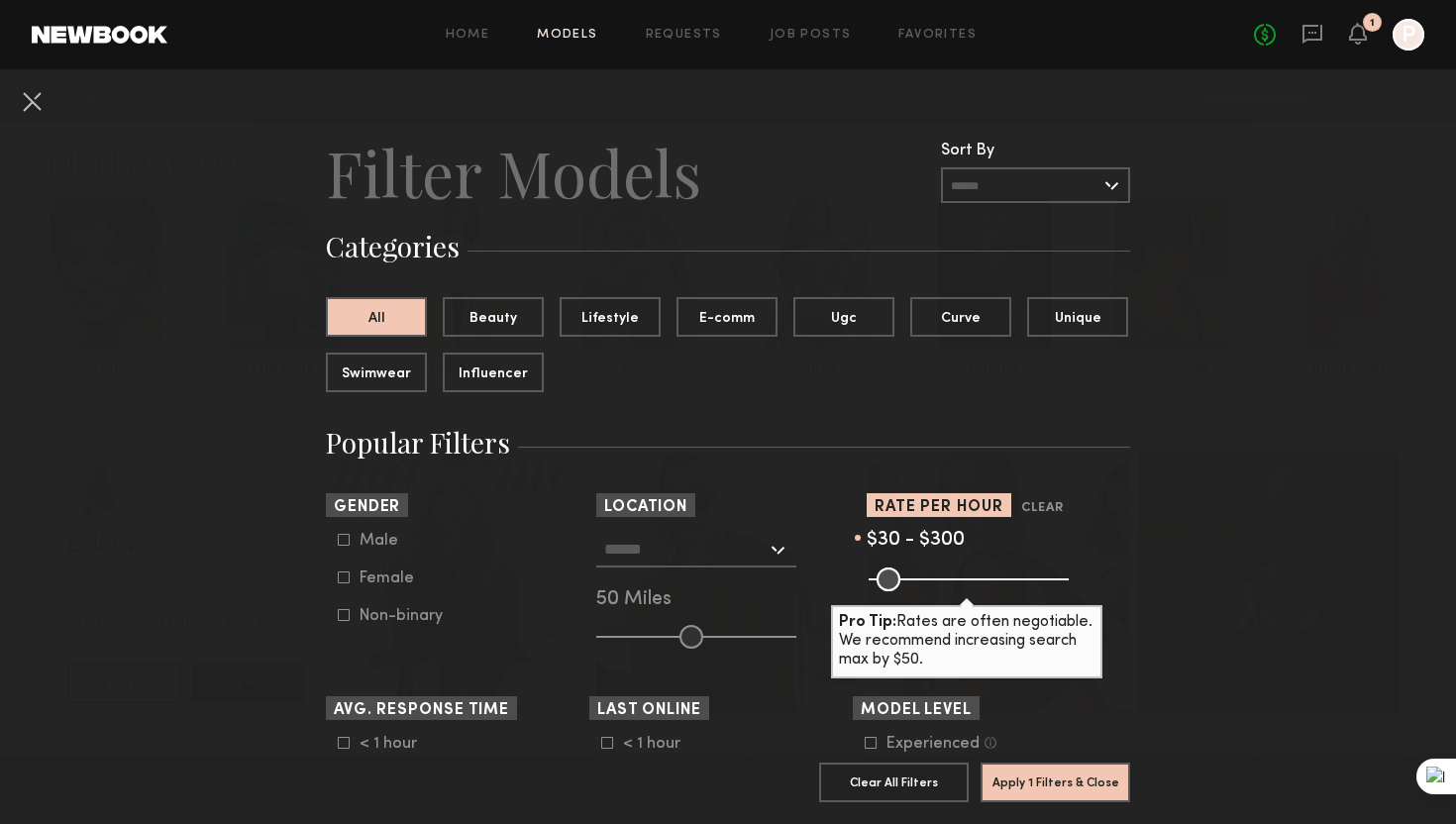drag, startPoint x: 1059, startPoint y: 576, endPoint x: 982, endPoint y: 575, distance: 77.00649 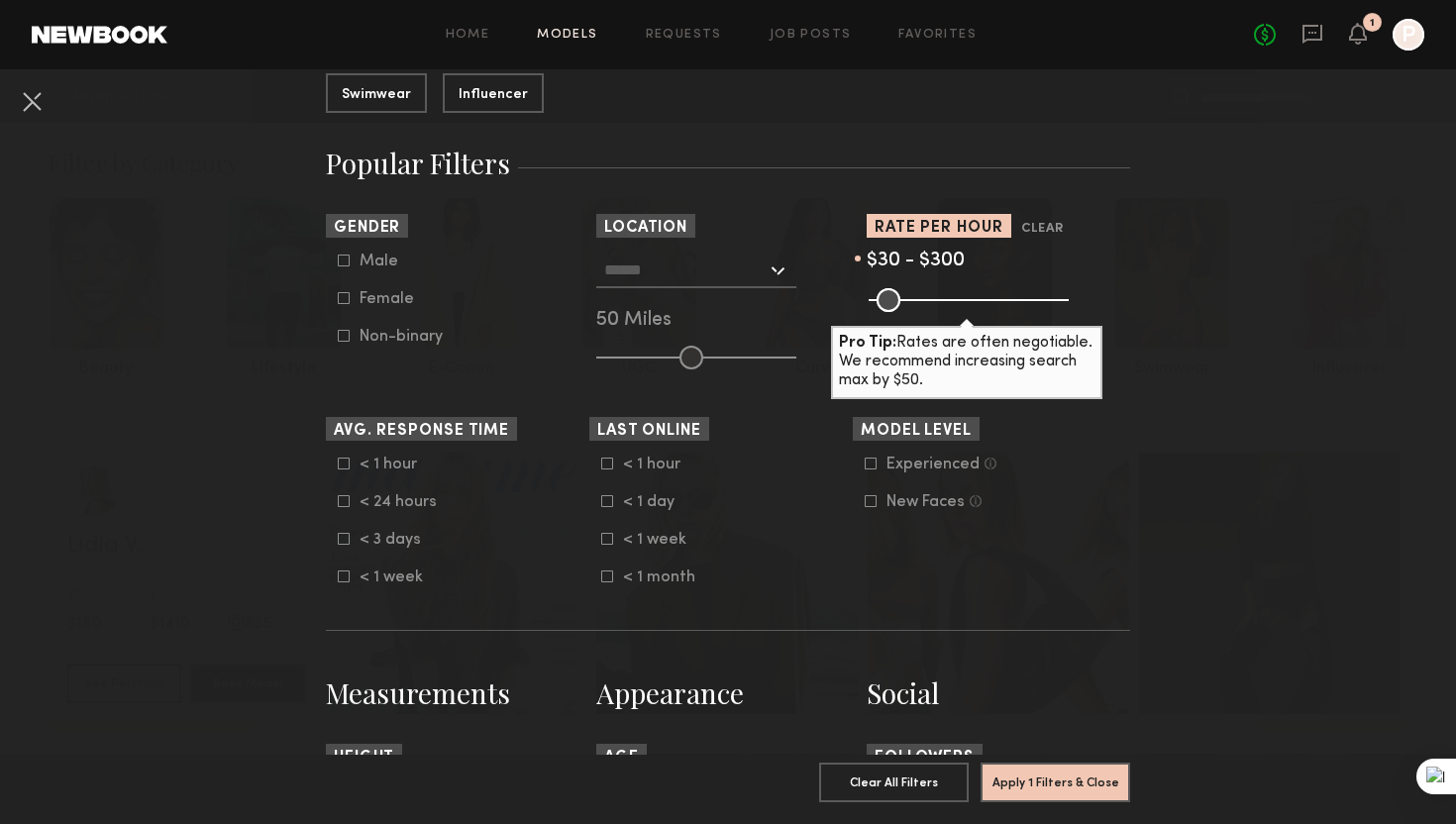 scroll, scrollTop: 282, scrollLeft: 0, axis: vertical 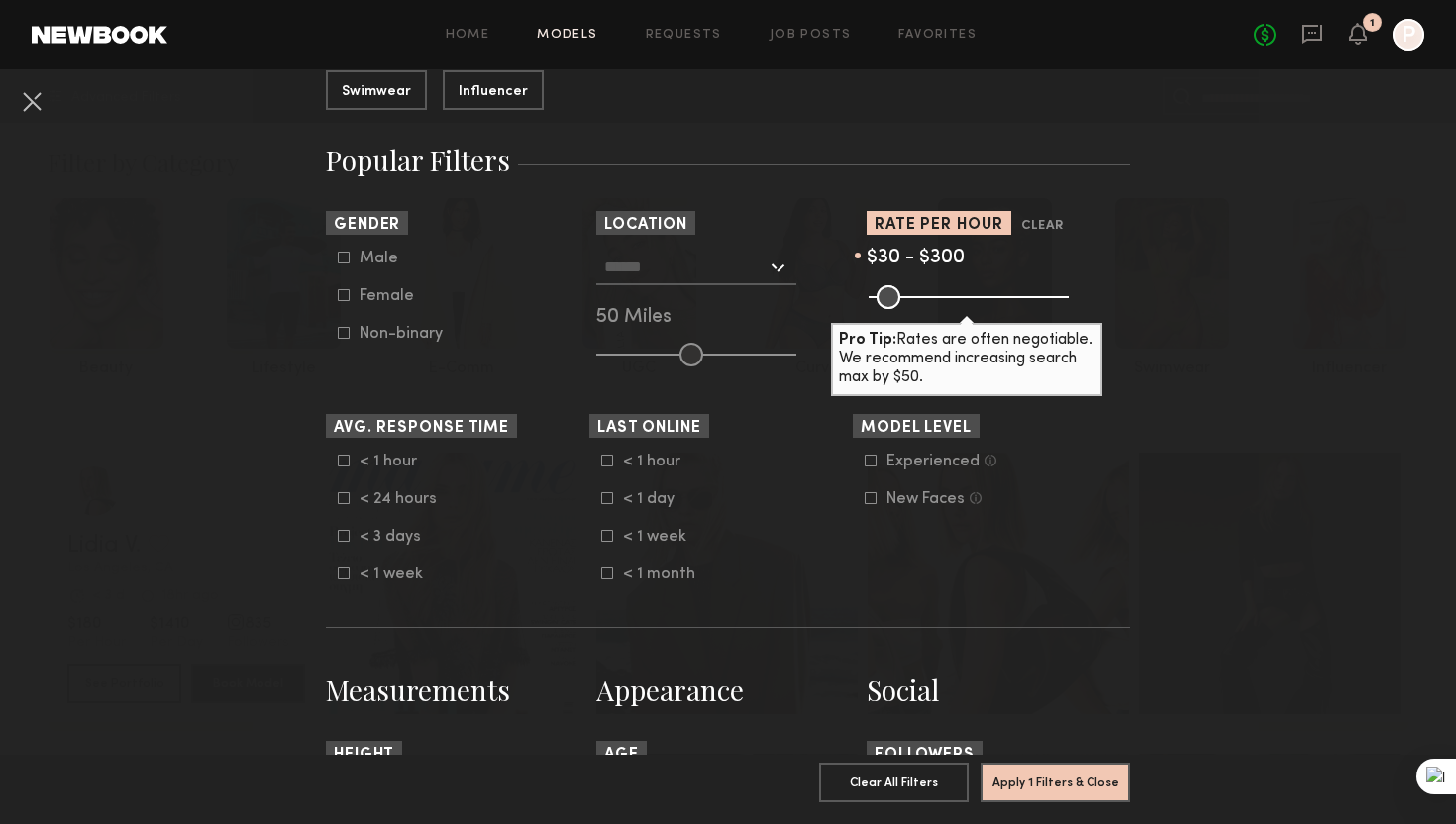 click 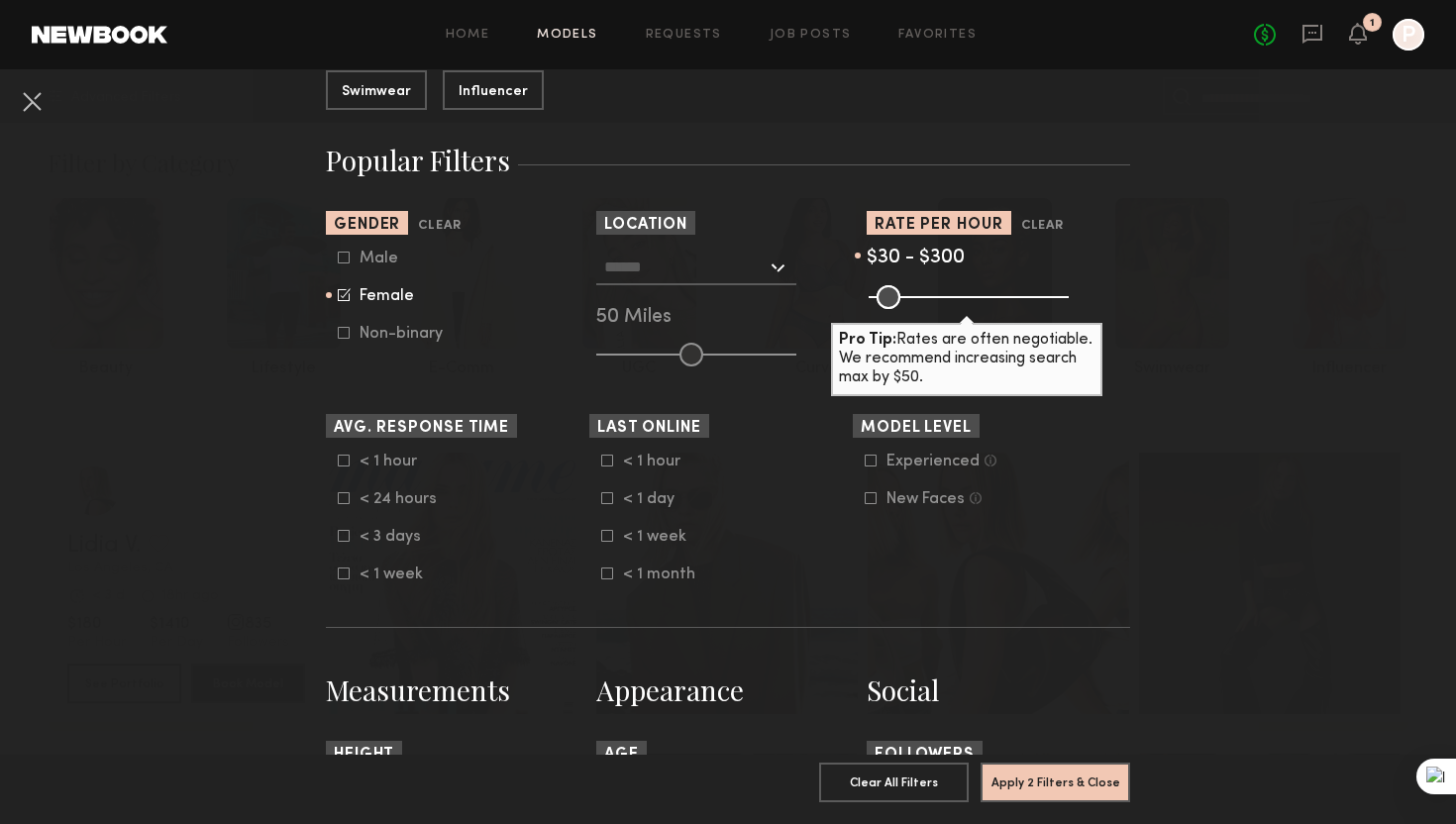 click 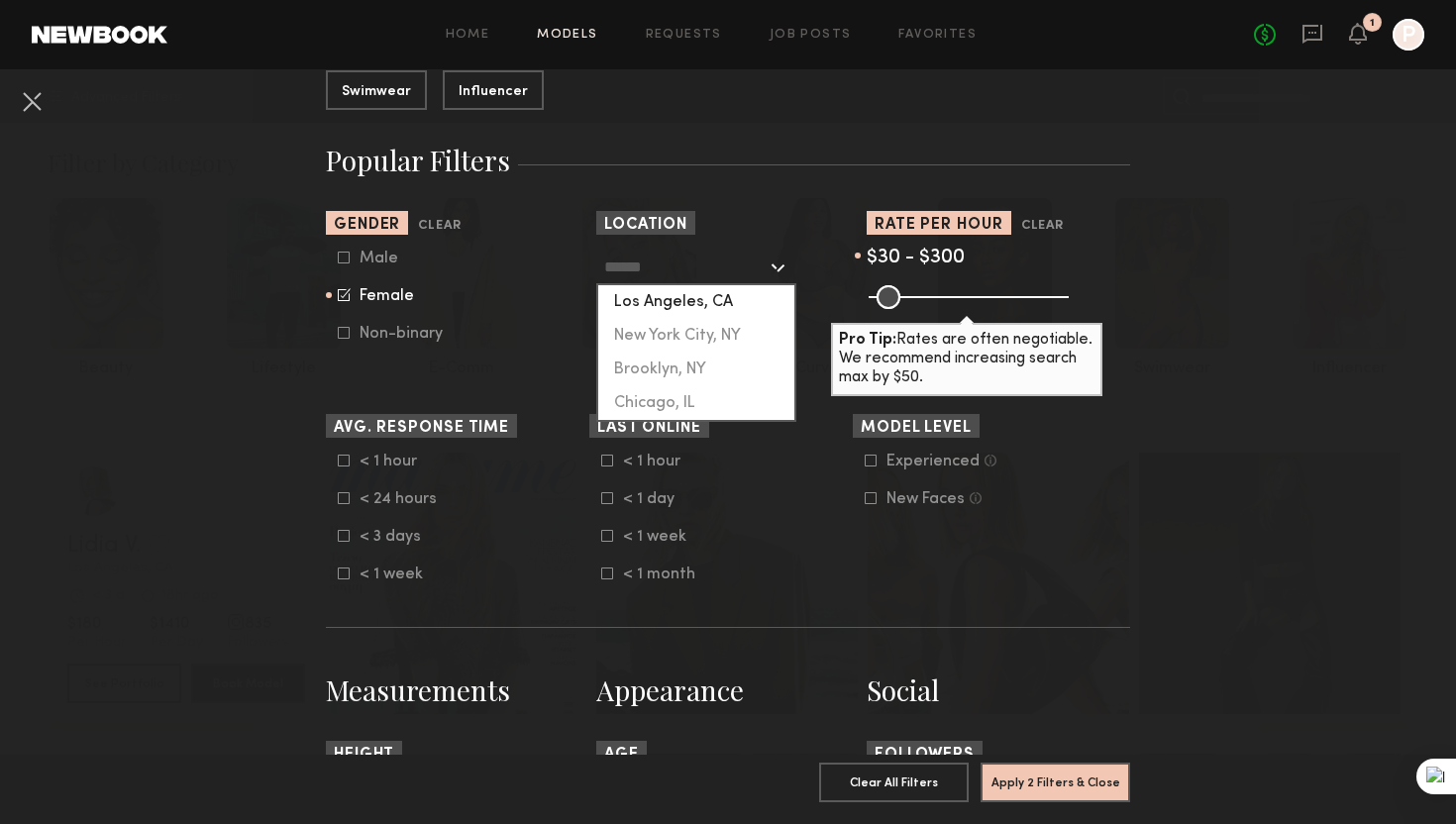 click on "Los Angeles, CA" 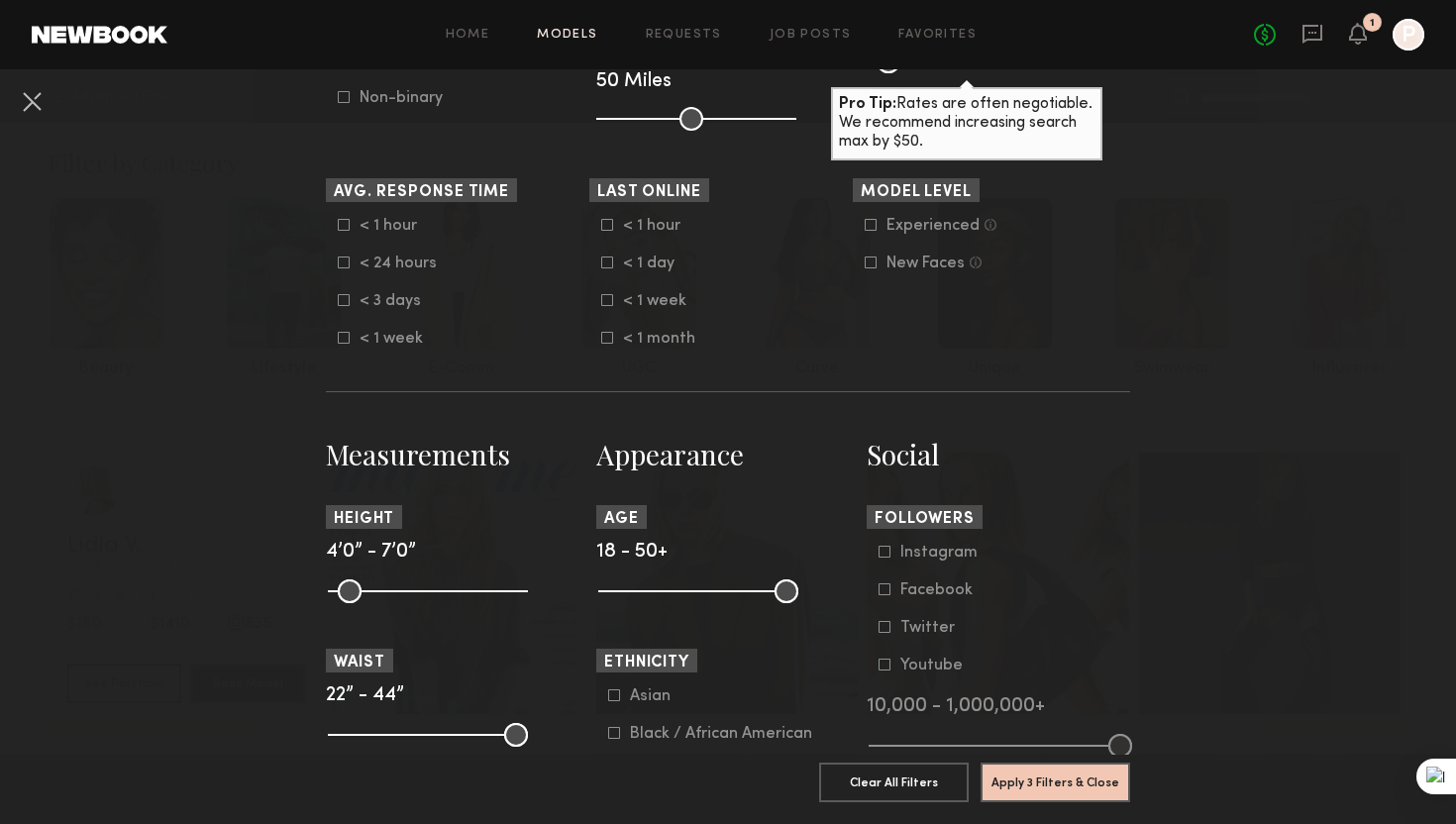 scroll, scrollTop: 531, scrollLeft: 0, axis: vertical 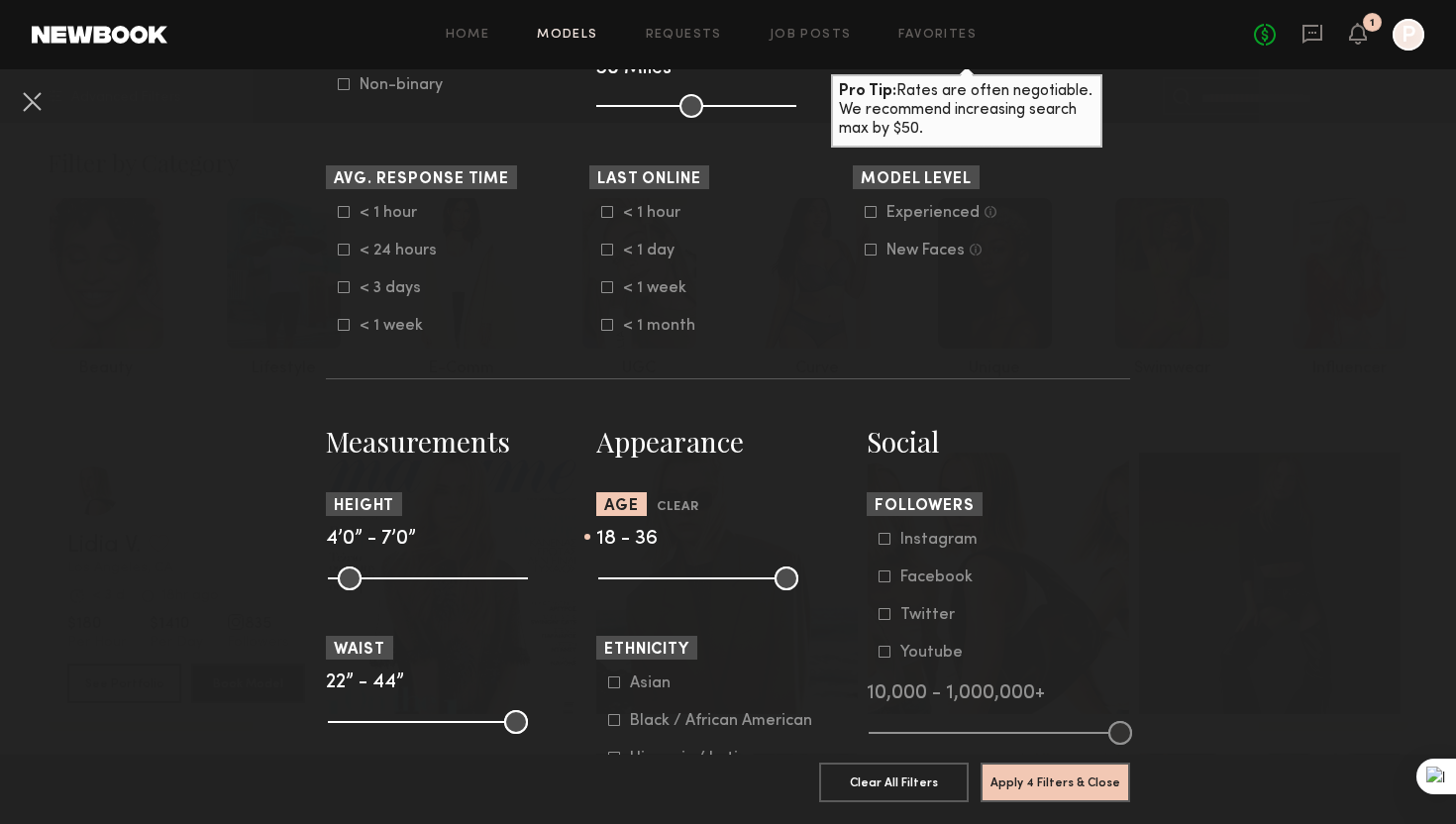 drag, startPoint x: 790, startPoint y: 584, endPoint x: 711, endPoint y: 579, distance: 79.1581 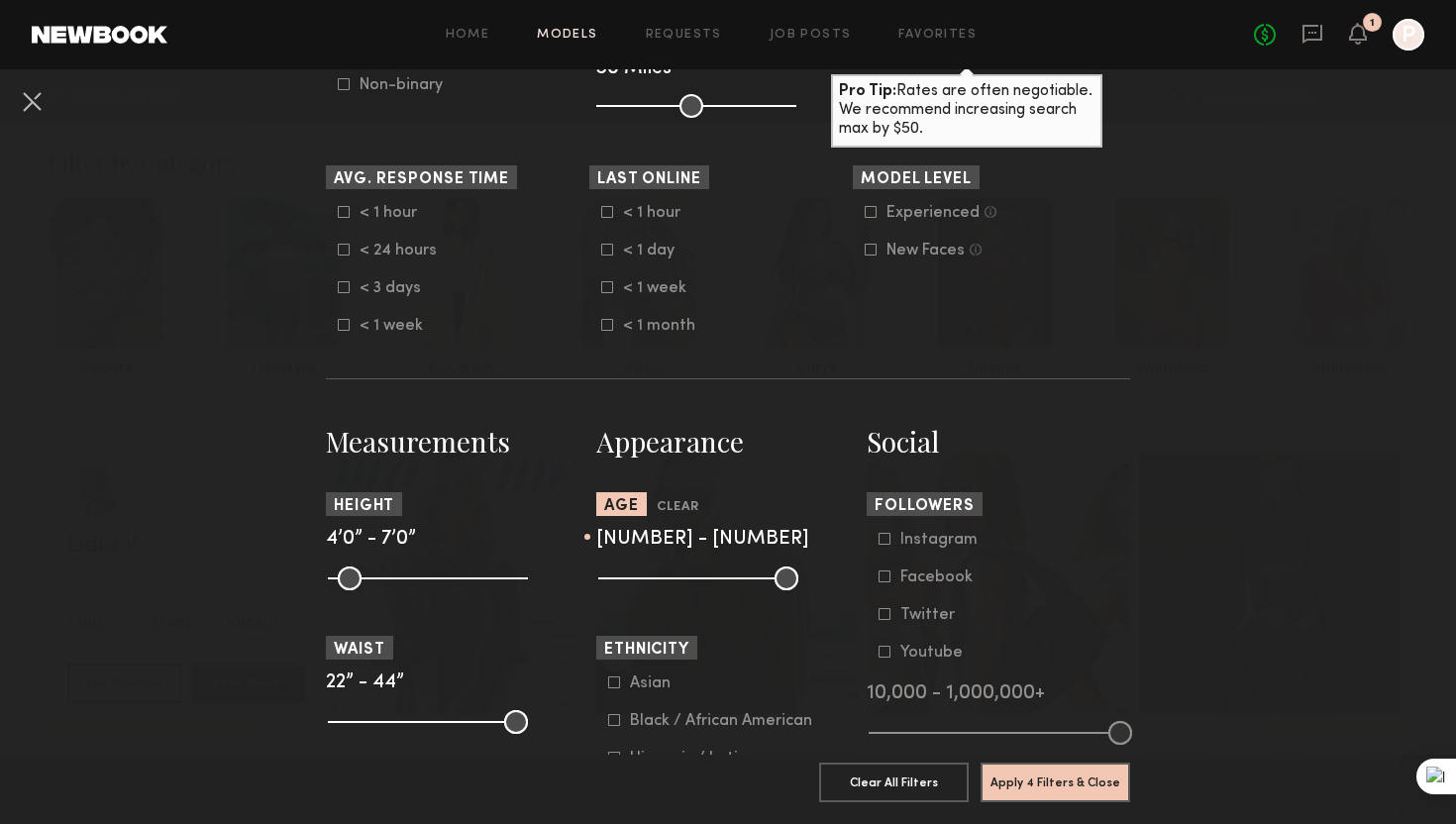 drag, startPoint x: 607, startPoint y: 579, endPoint x: 632, endPoint y: 583, distance: 25.317978 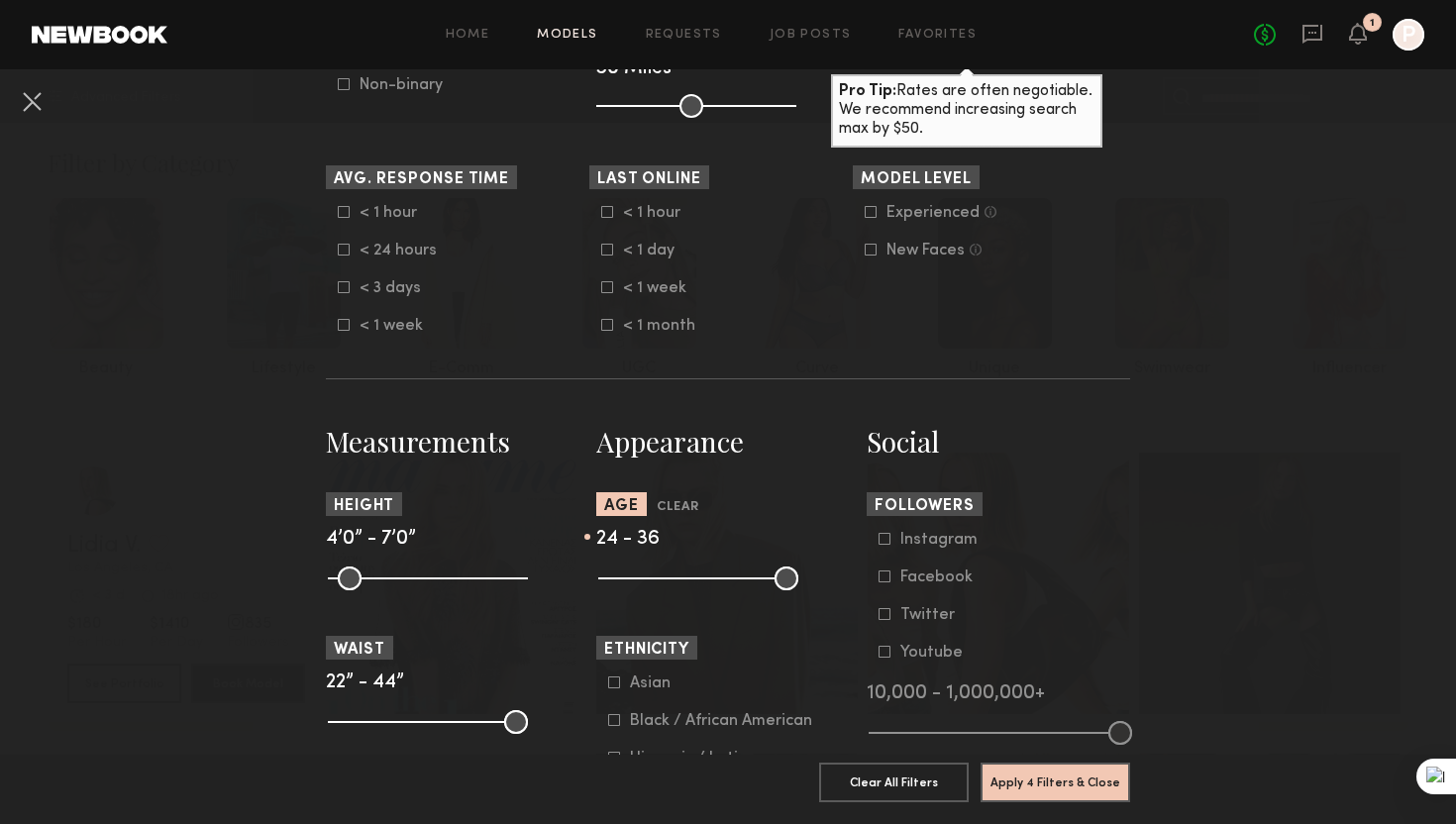 drag, startPoint x: 632, startPoint y: 583, endPoint x: 646, endPoint y: 584, distance: 14.035669 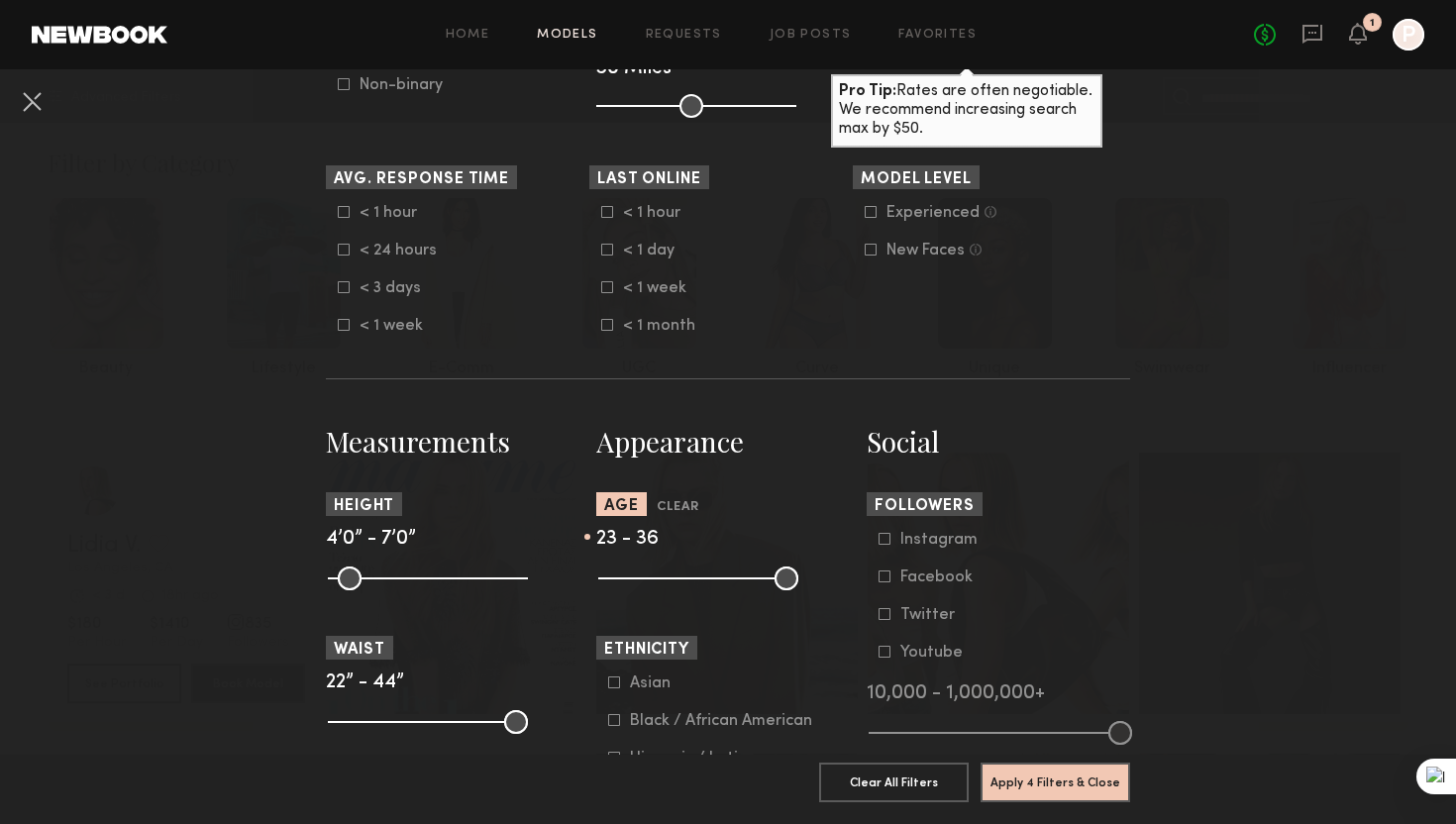 type on "**" 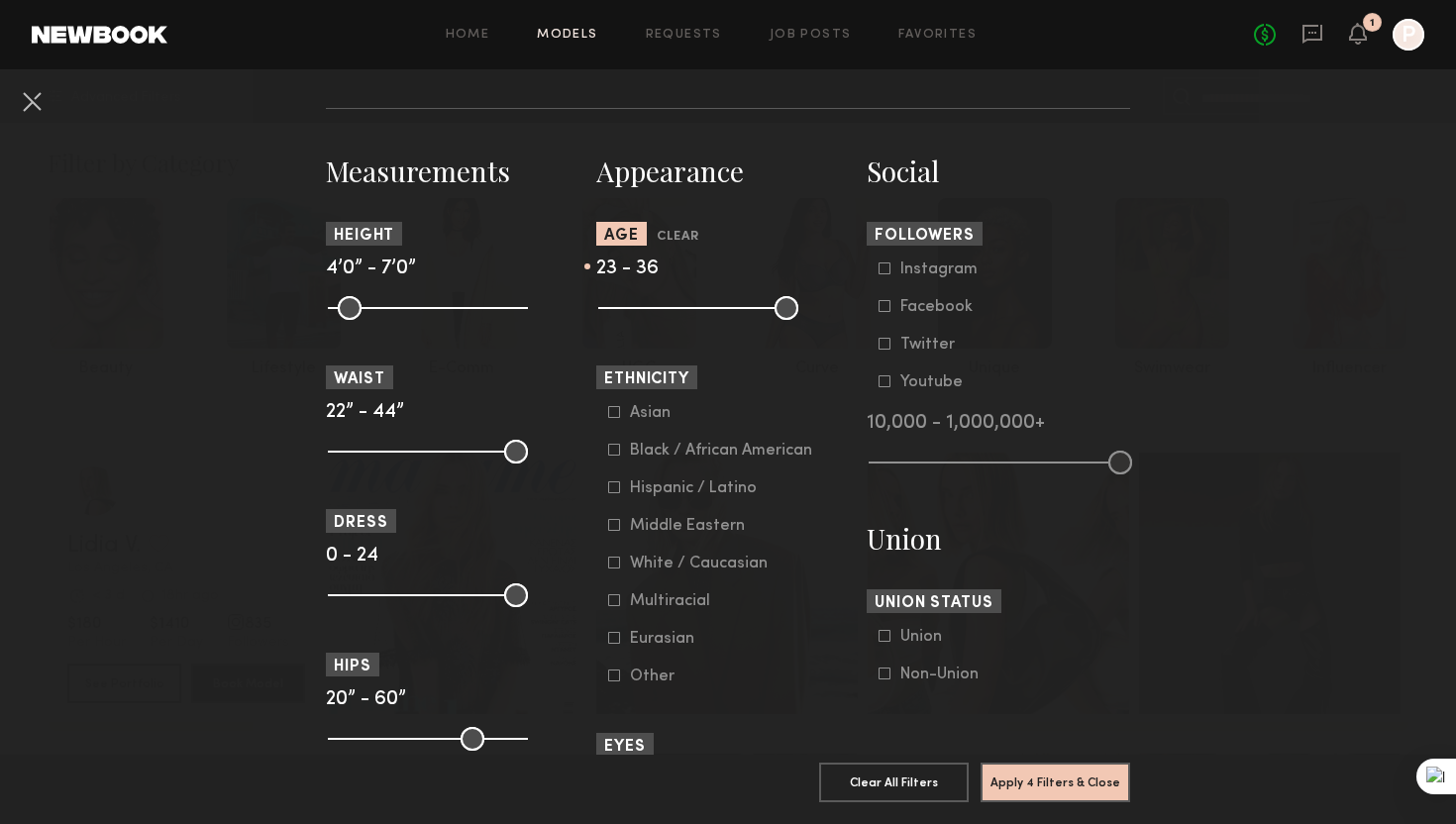 scroll, scrollTop: 814, scrollLeft: 0, axis: vertical 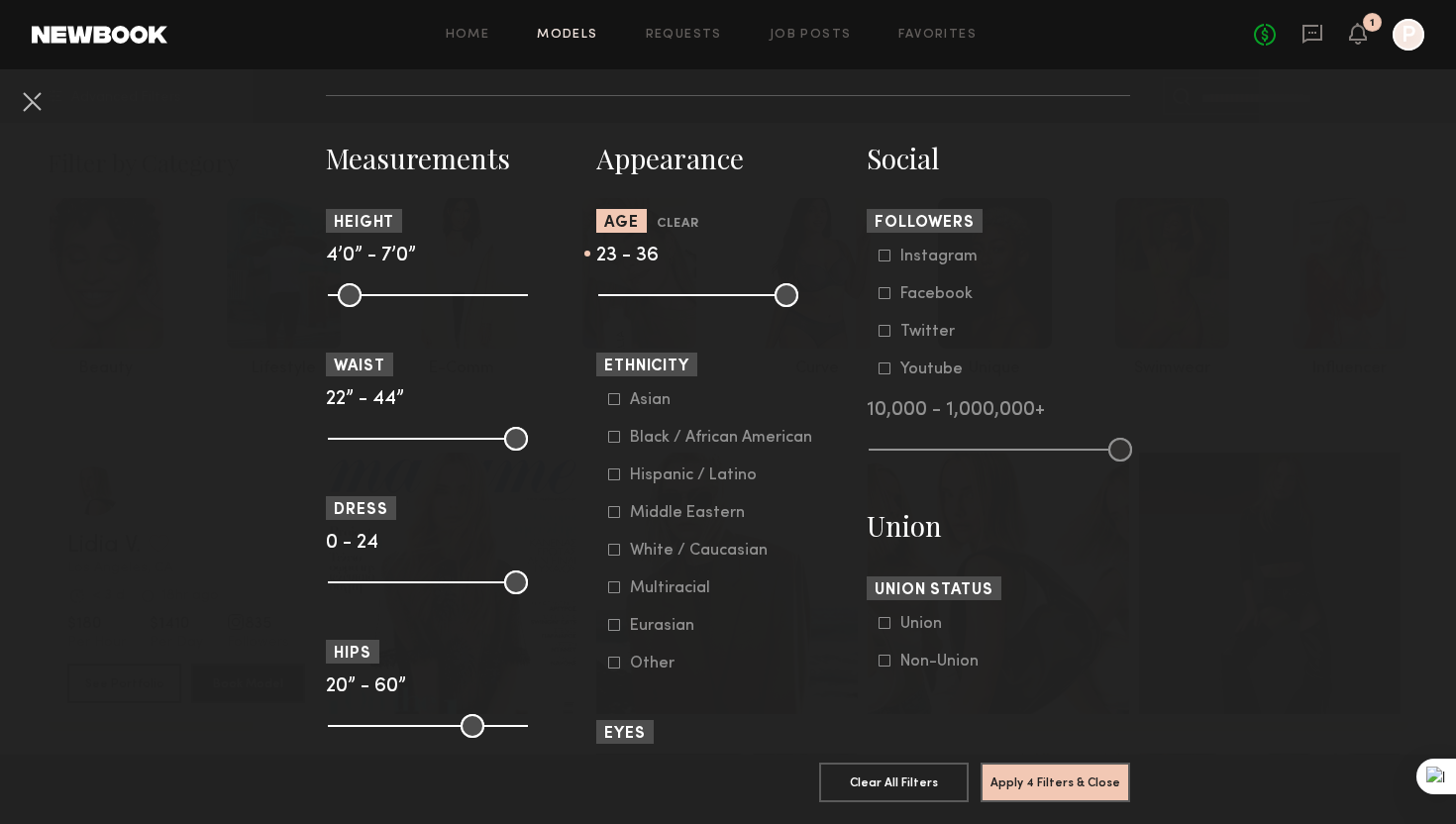 click 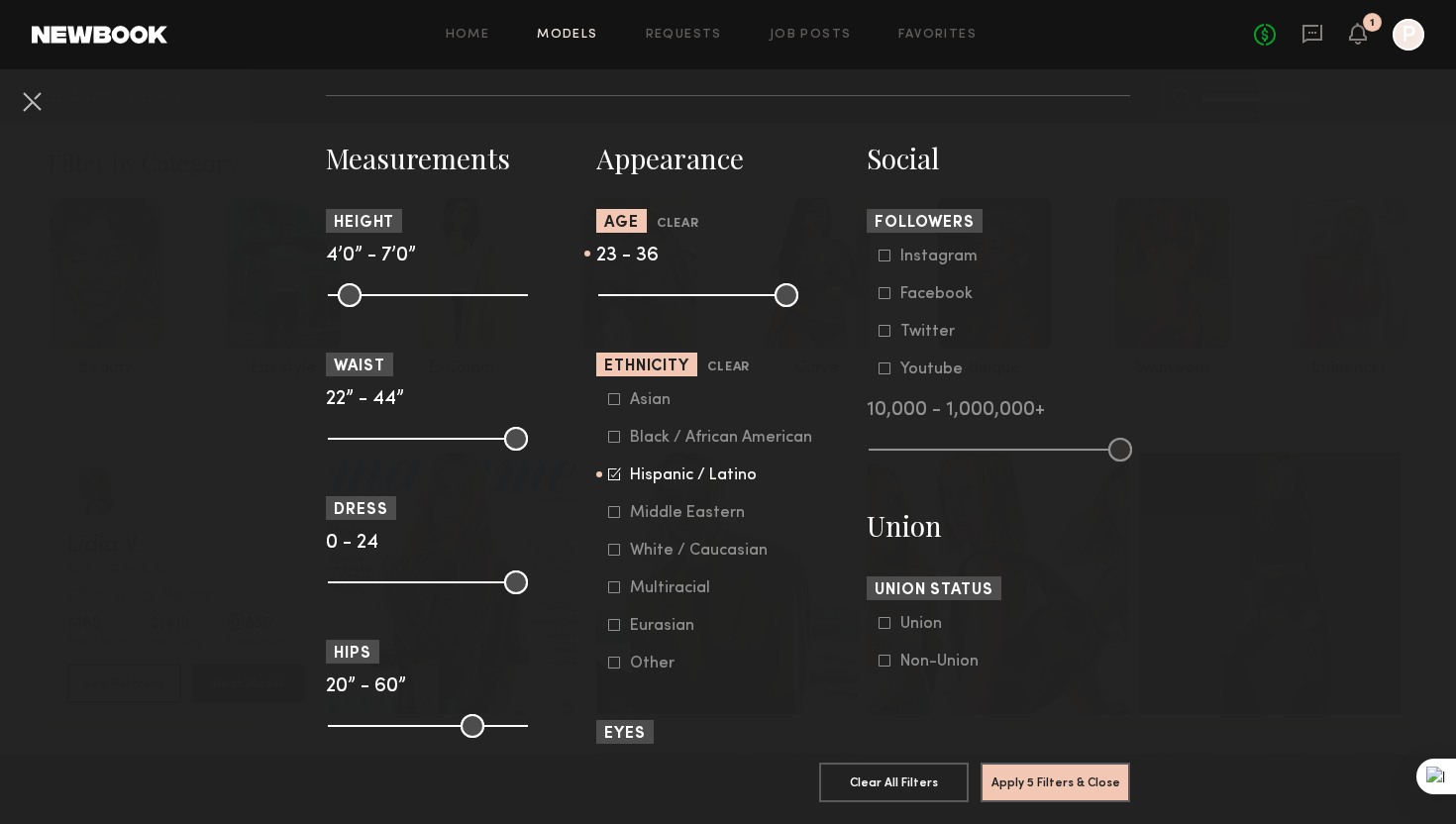 click 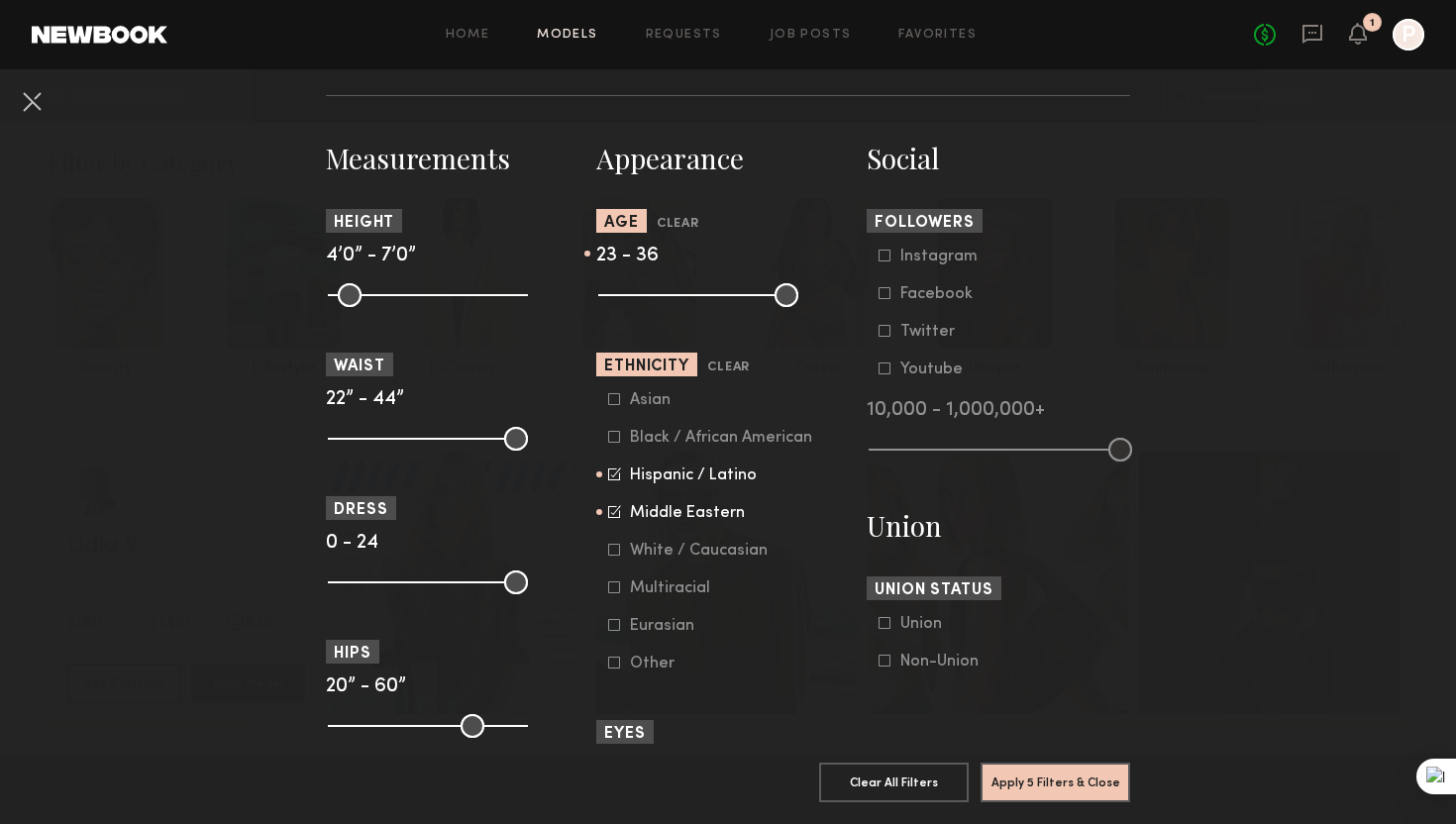 click 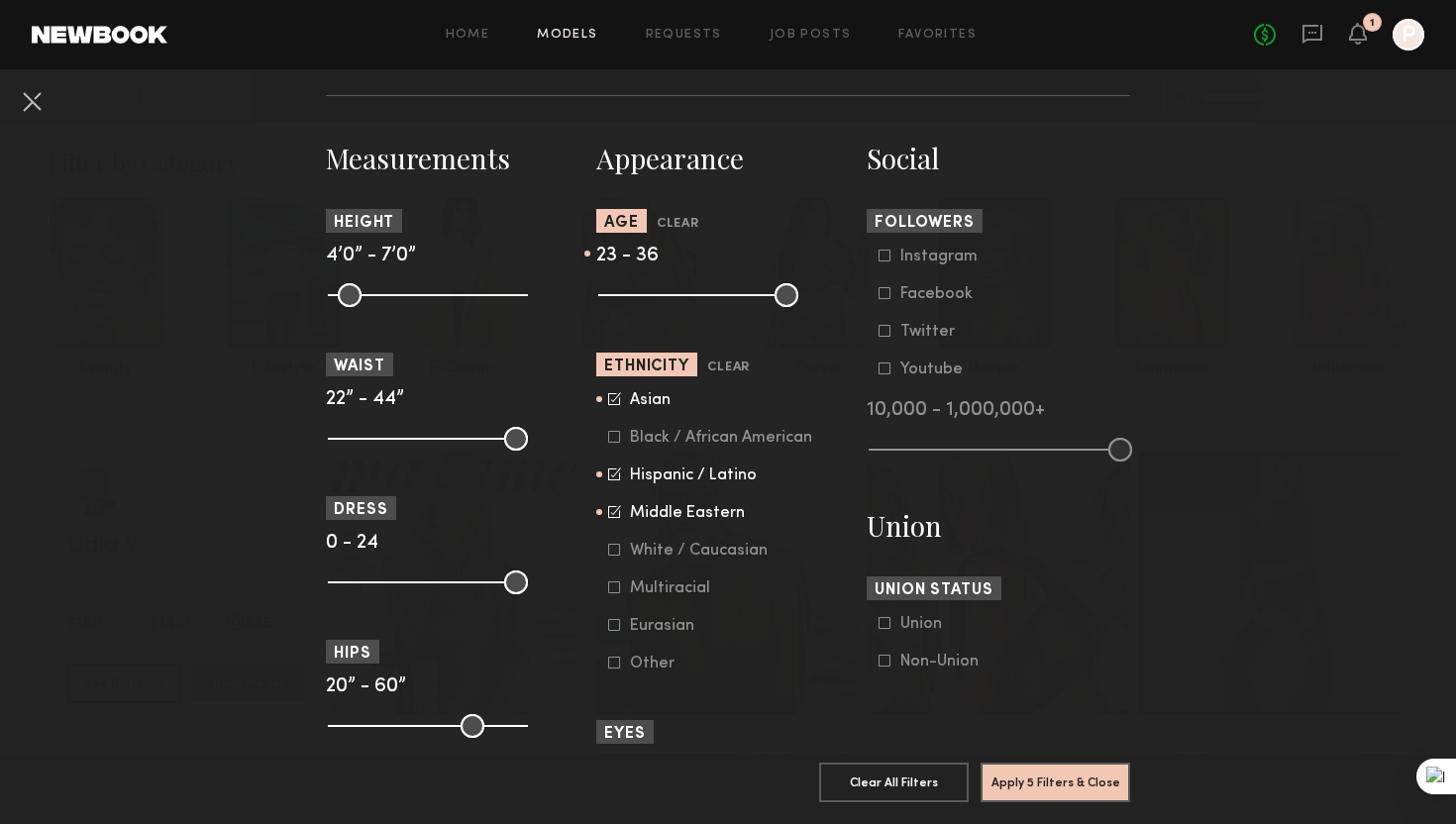 click 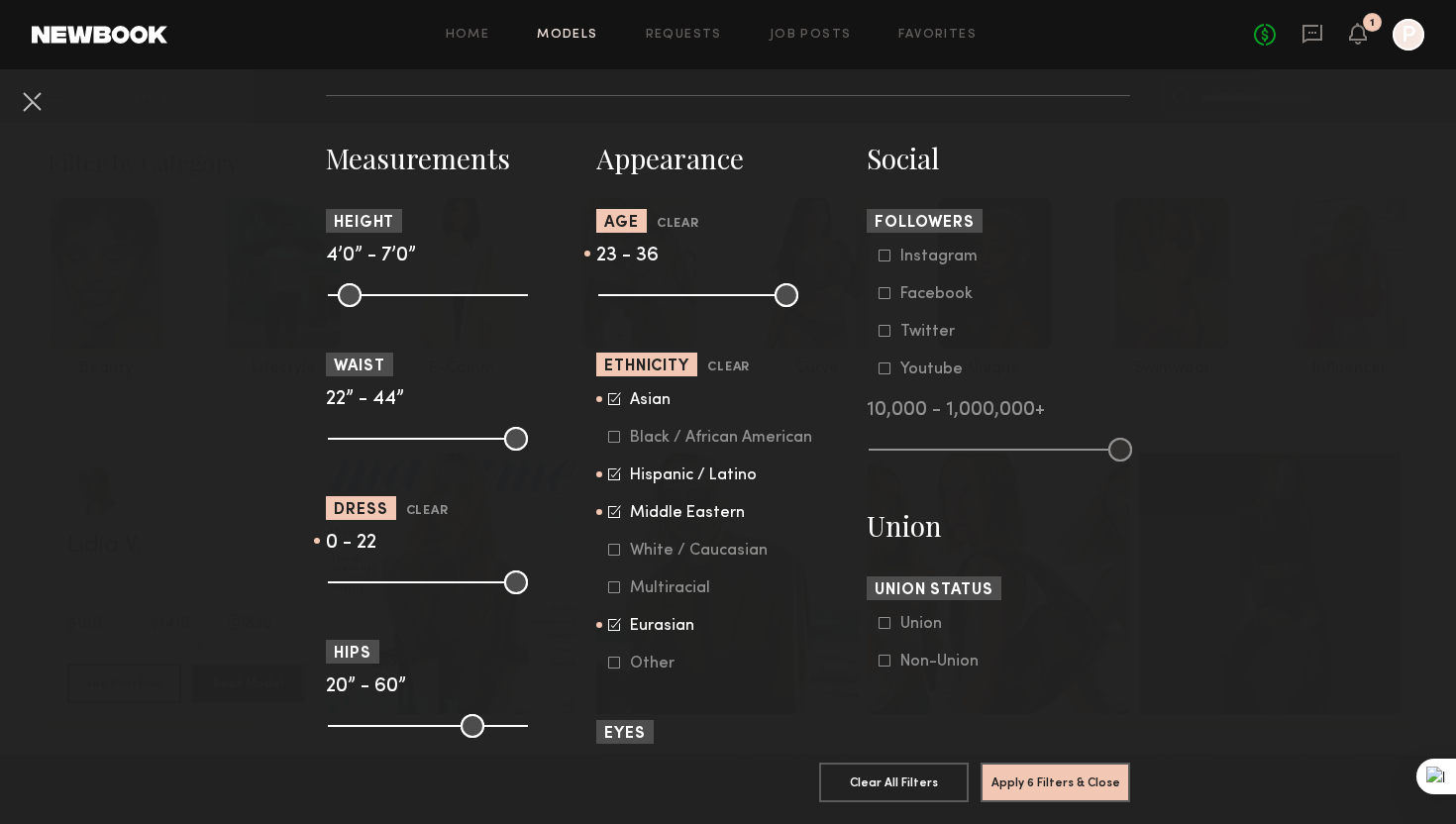 type on "**" 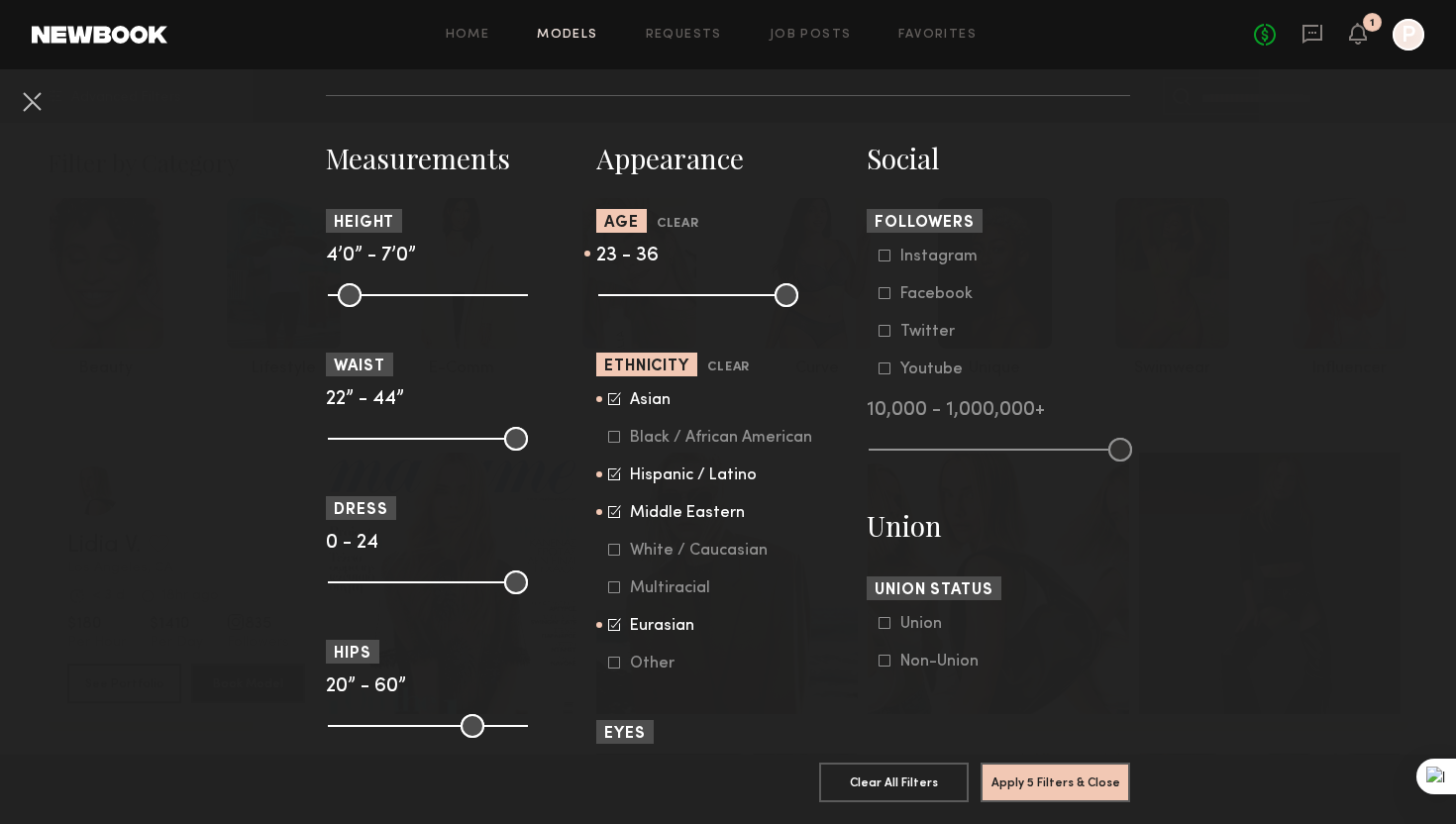 drag, startPoint x: 519, startPoint y: 588, endPoint x: 544, endPoint y: 591, distance: 25.179357 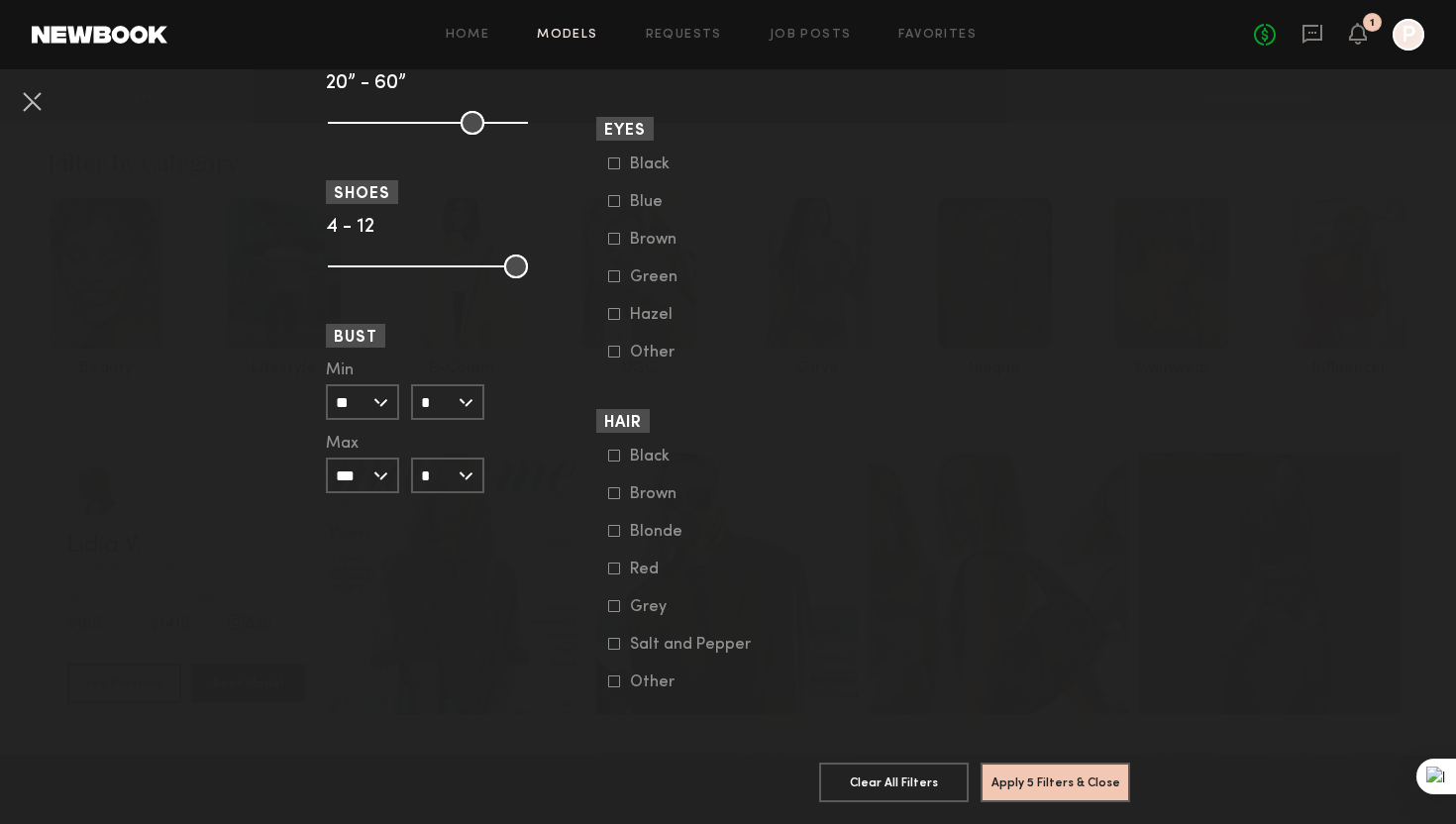 scroll, scrollTop: 1429, scrollLeft: 0, axis: vertical 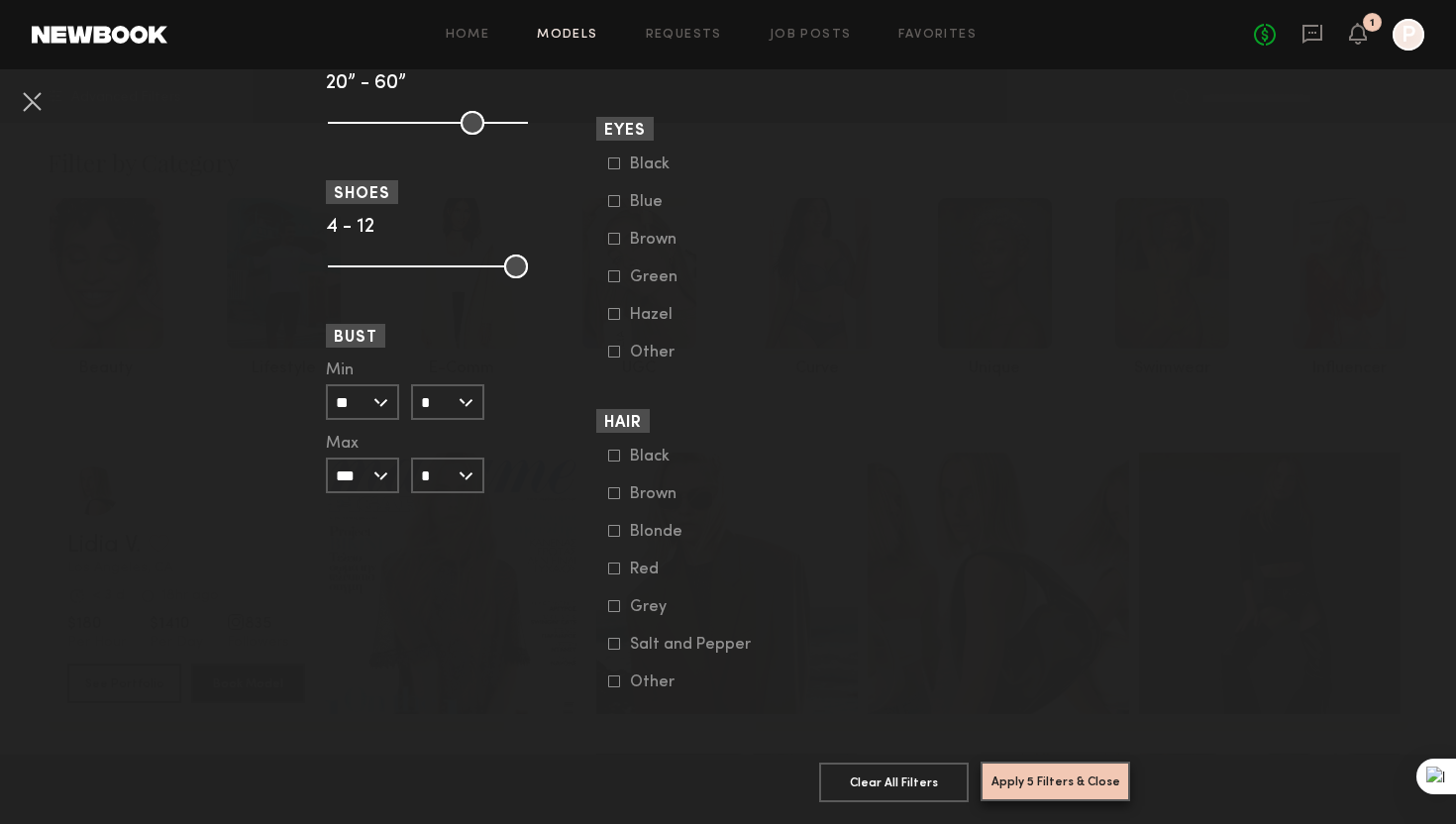 click on "Apply 5 Filters & Close" 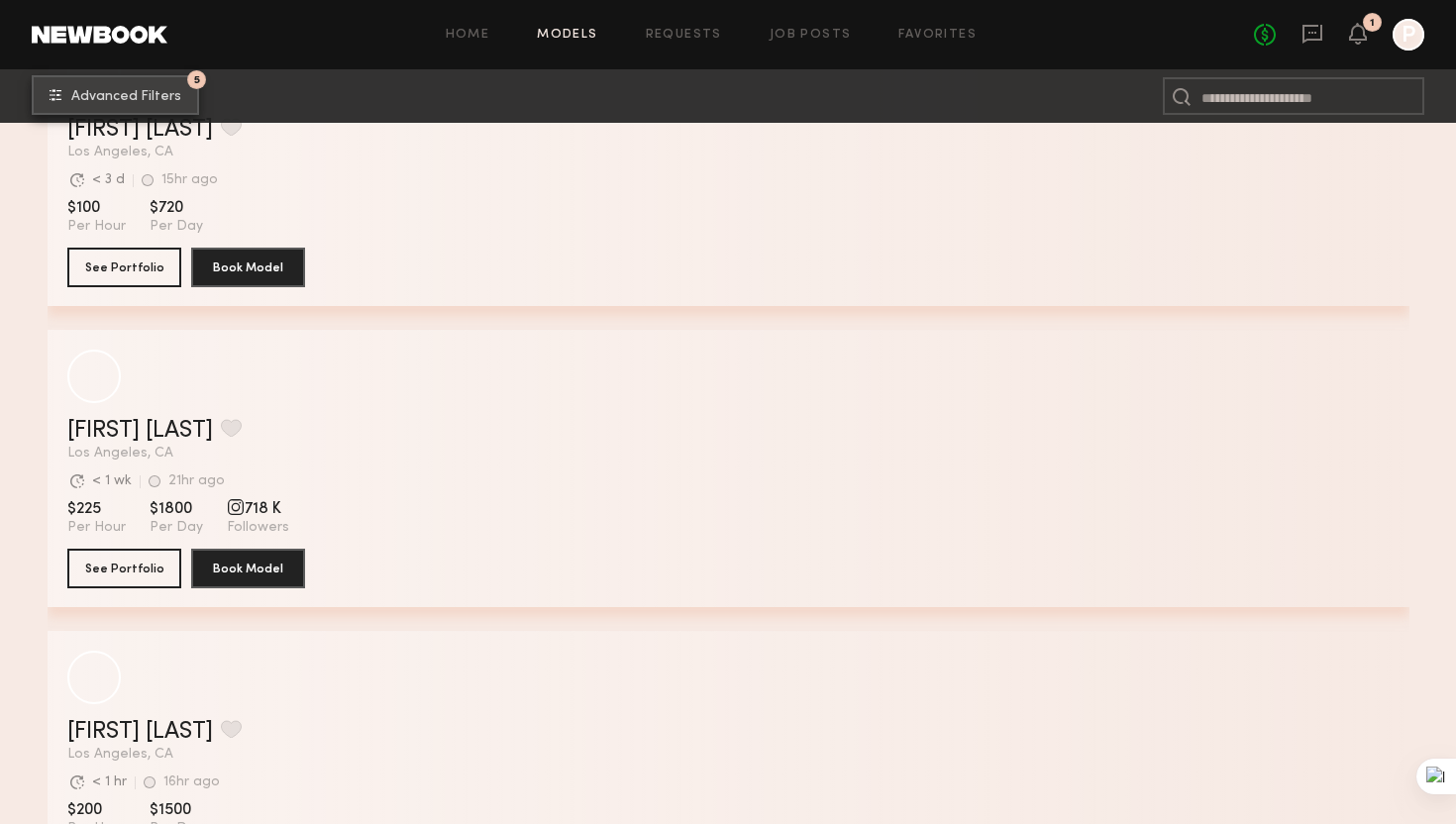 scroll, scrollTop: 1643, scrollLeft: 0, axis: vertical 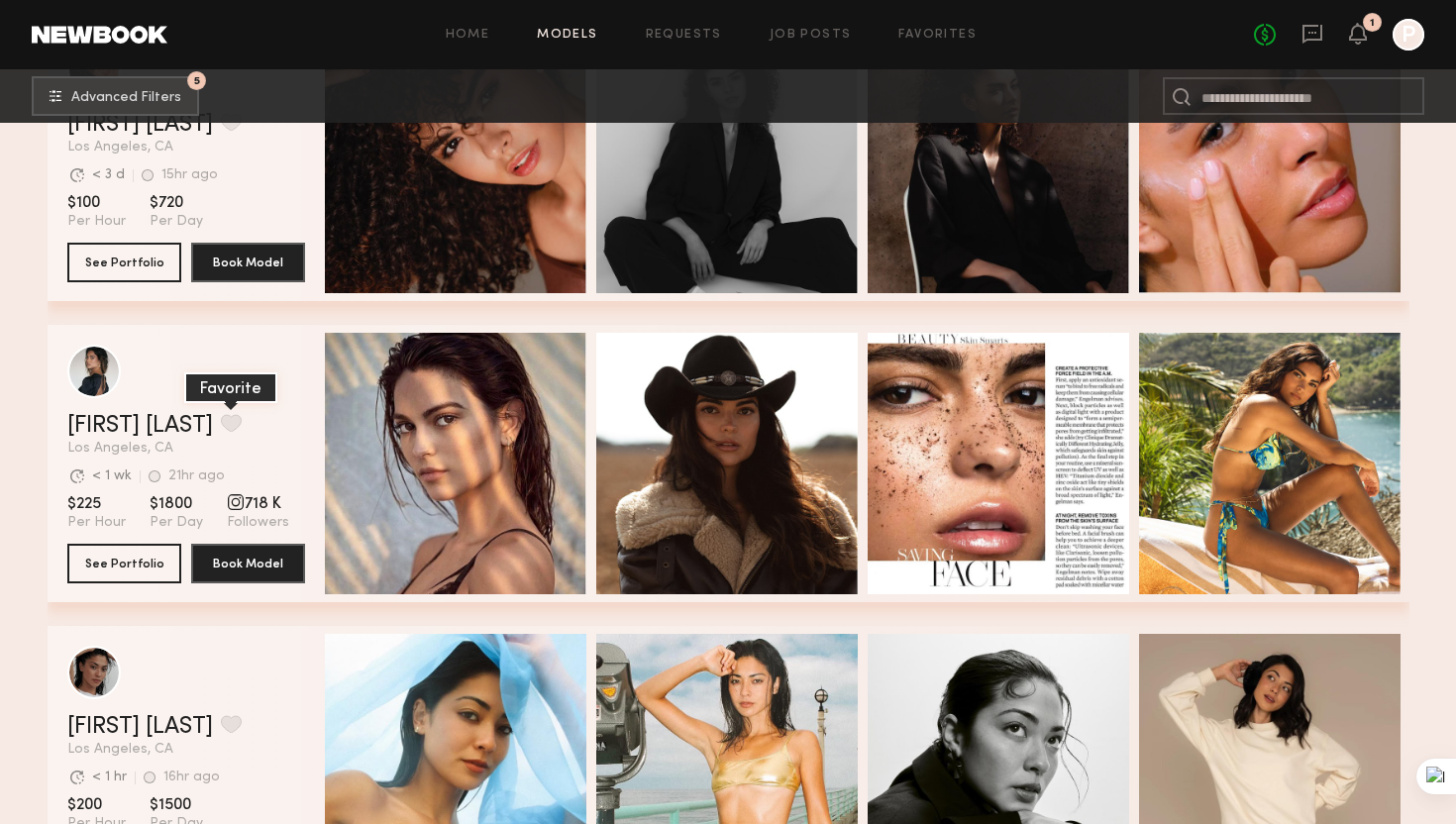 click 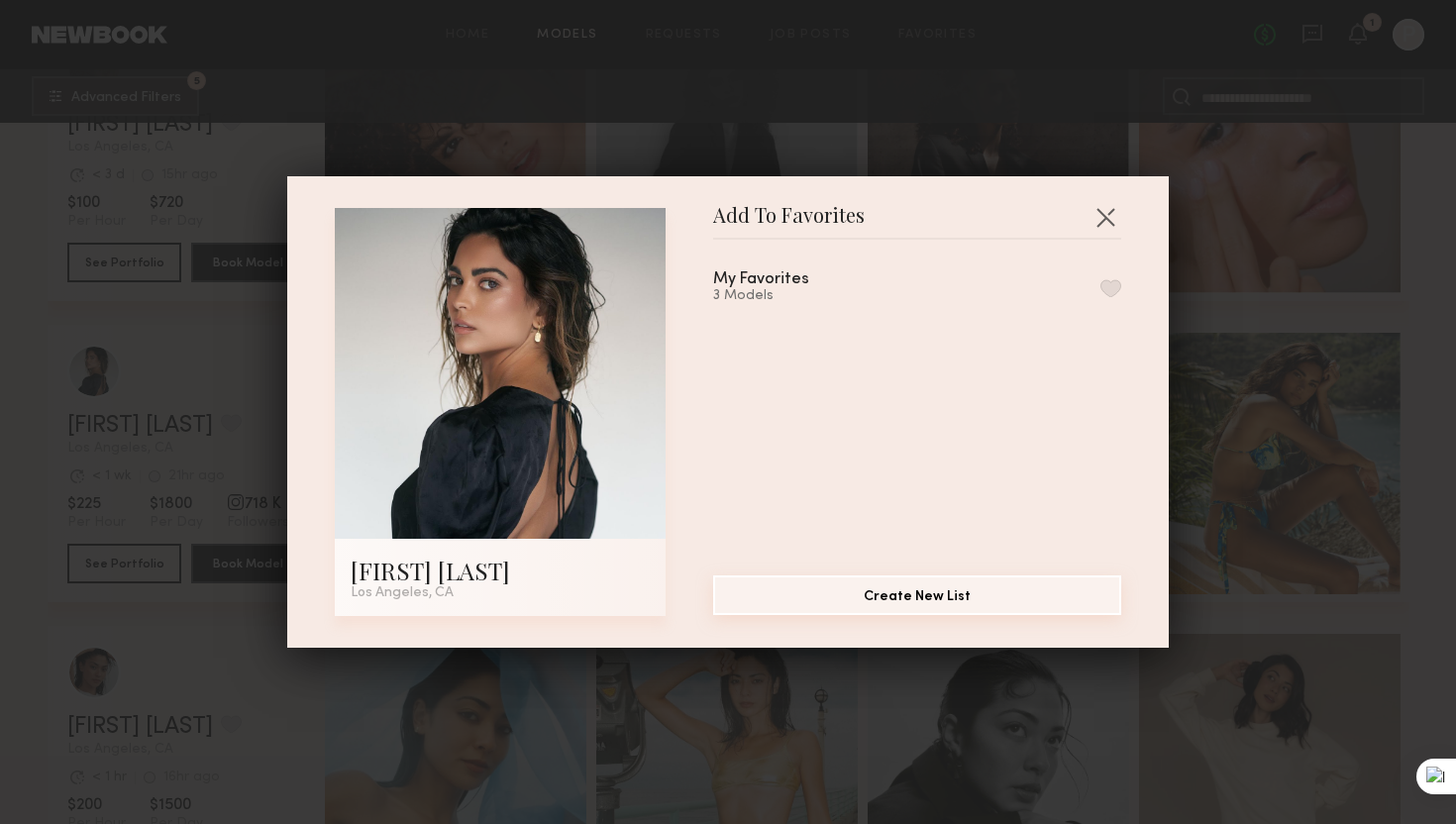 click on "Create New List" at bounding box center (917, 595) 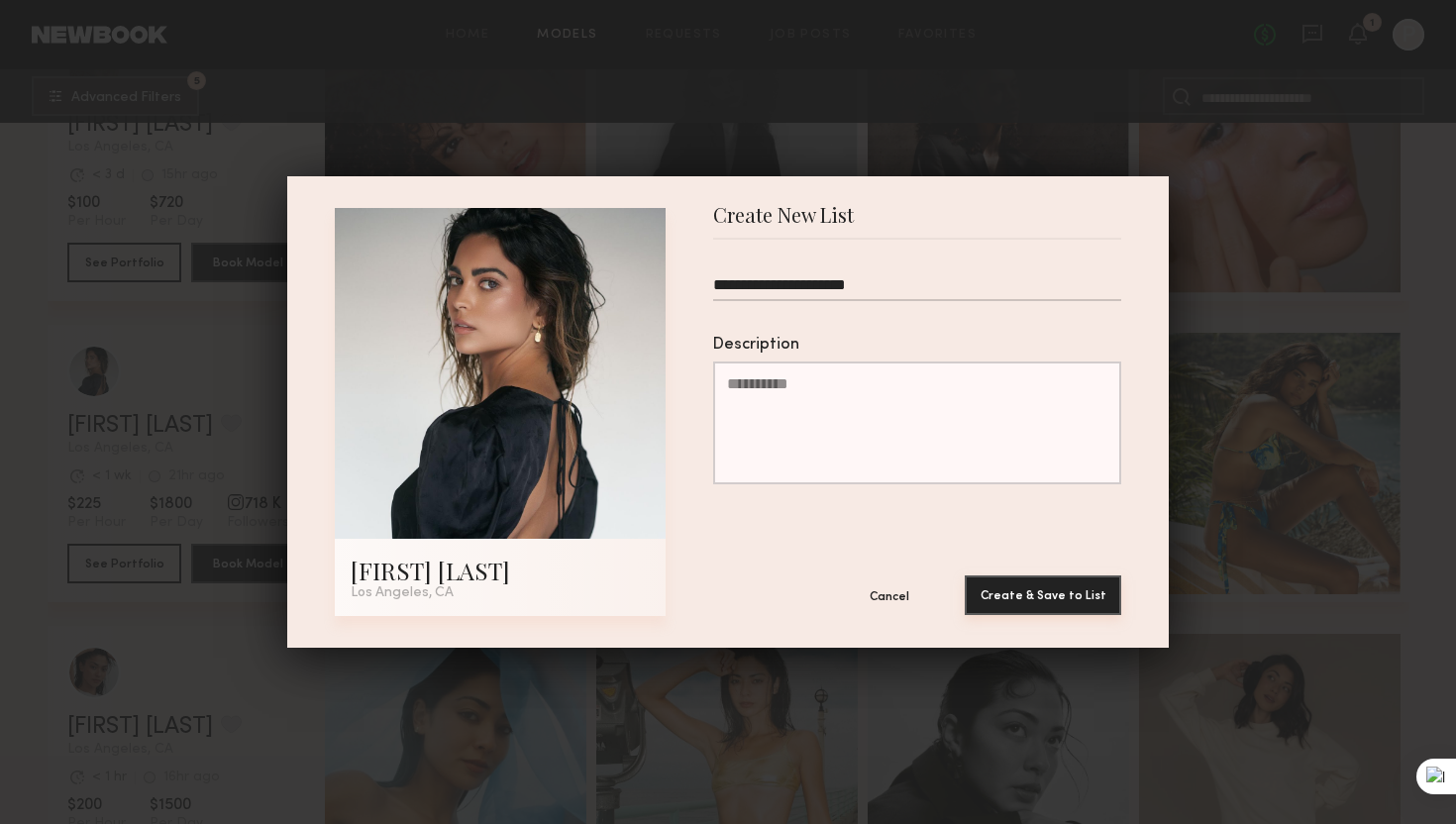 type on "**********" 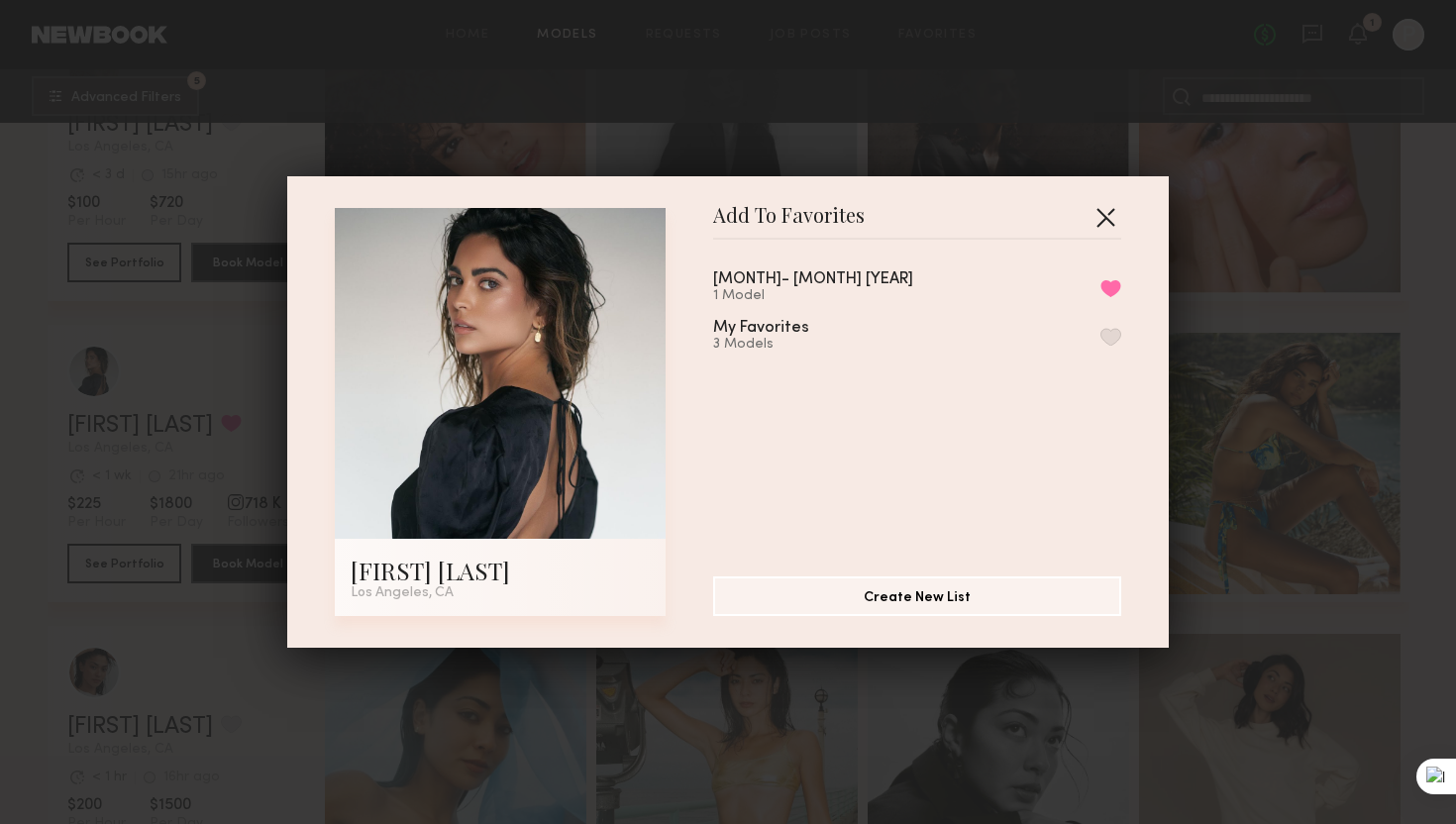 click at bounding box center (1105, 217) 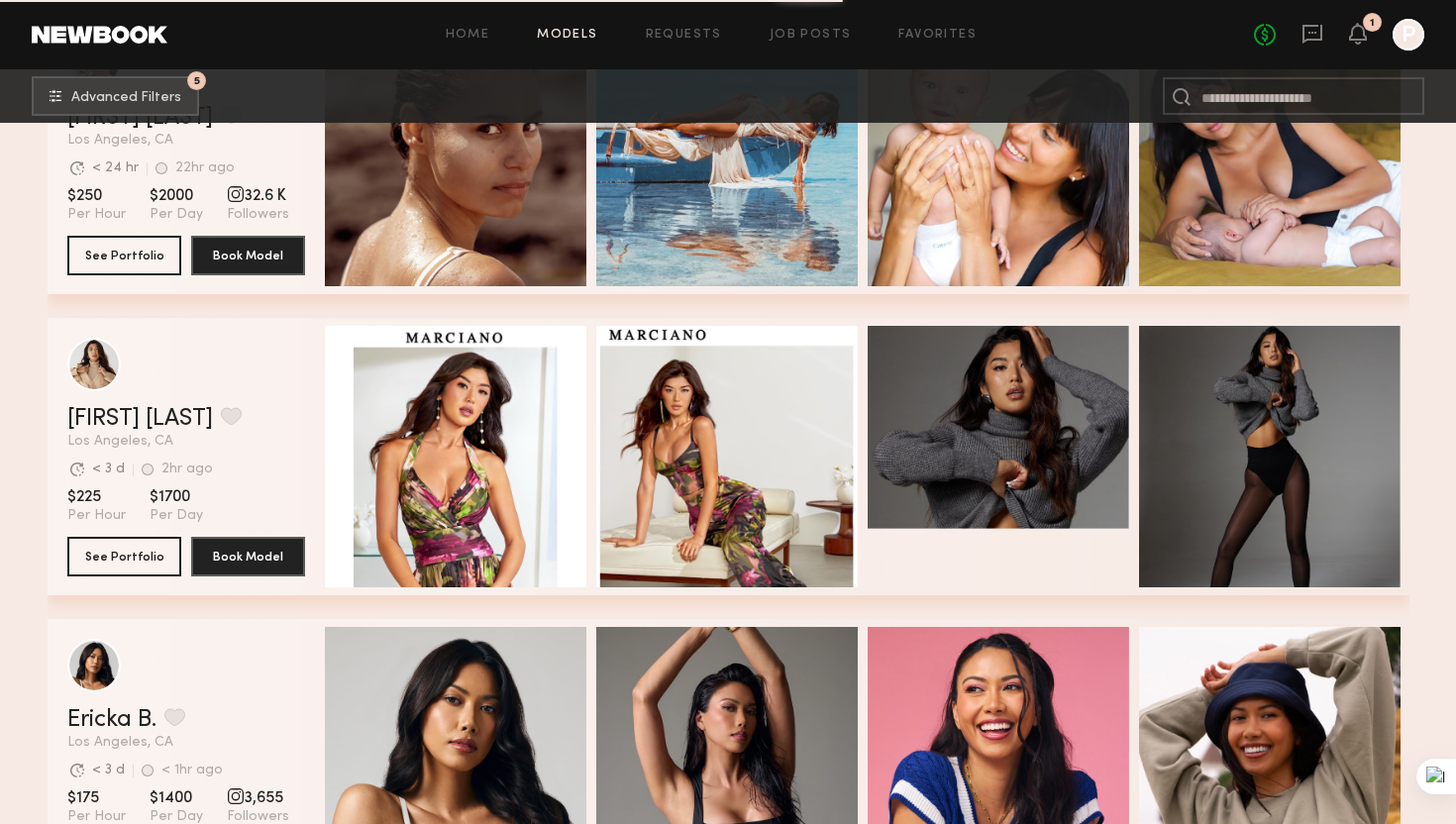 scroll, scrollTop: 9782, scrollLeft: 0, axis: vertical 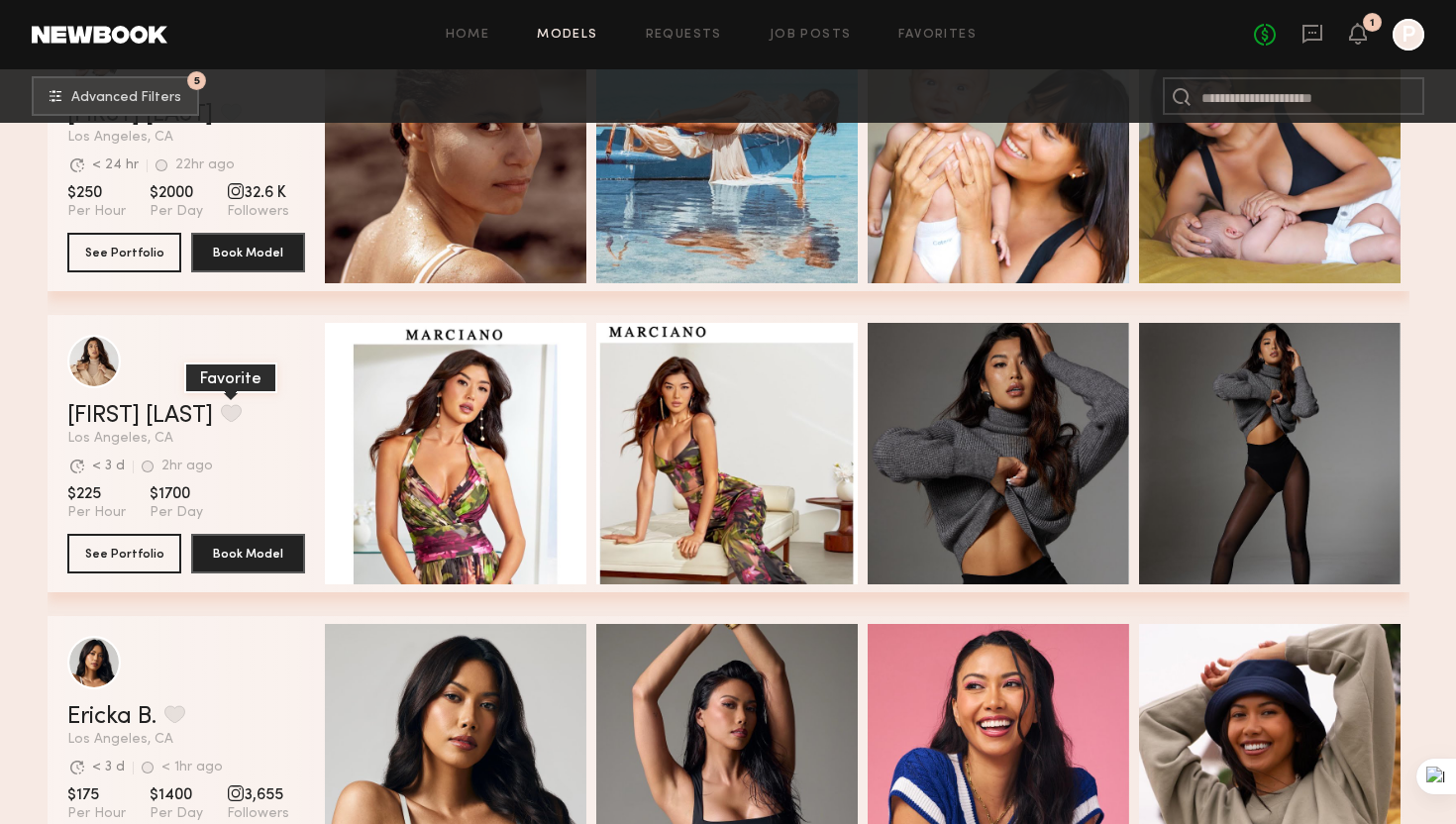 click 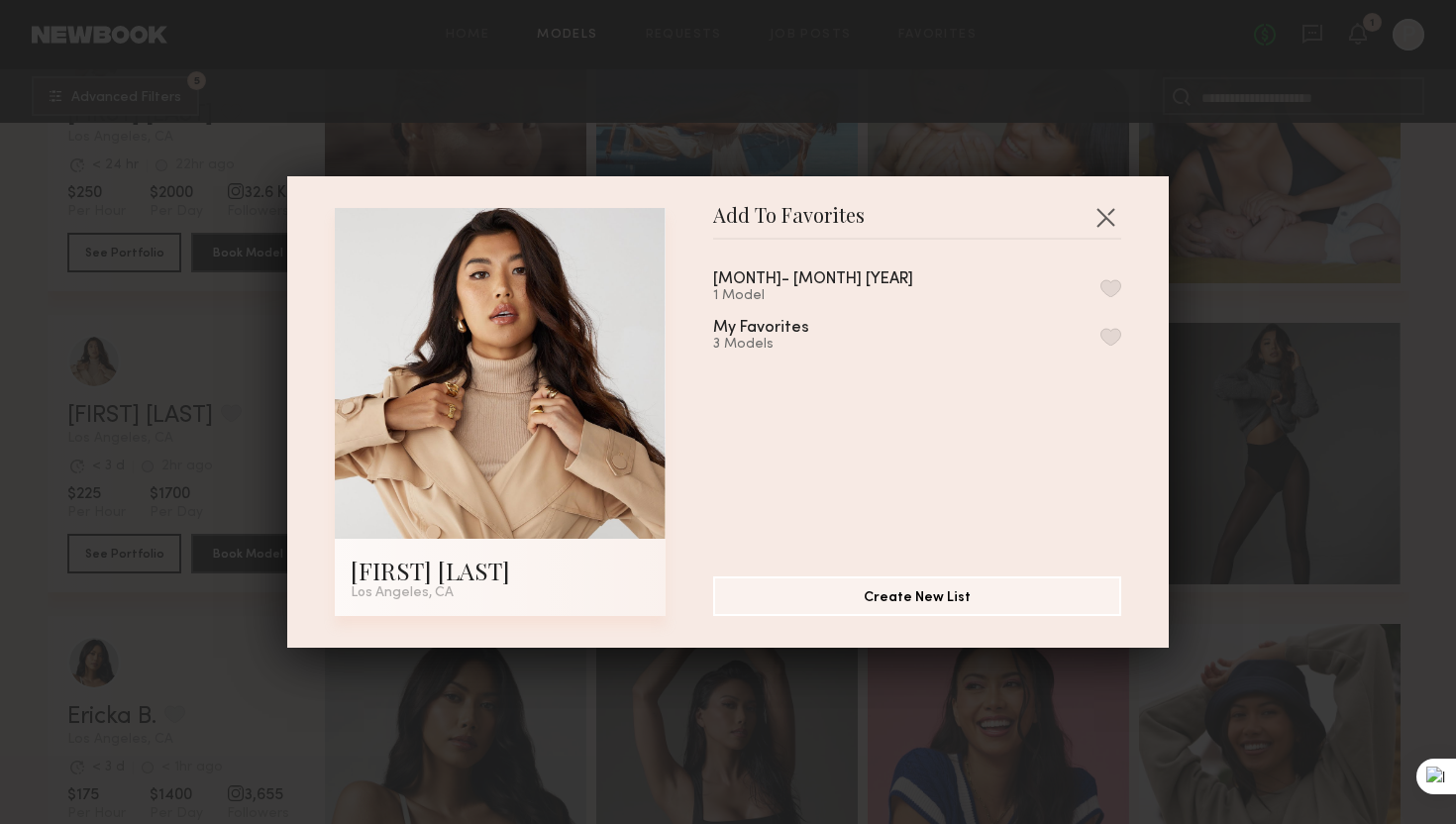 click at bounding box center (1110, 288) 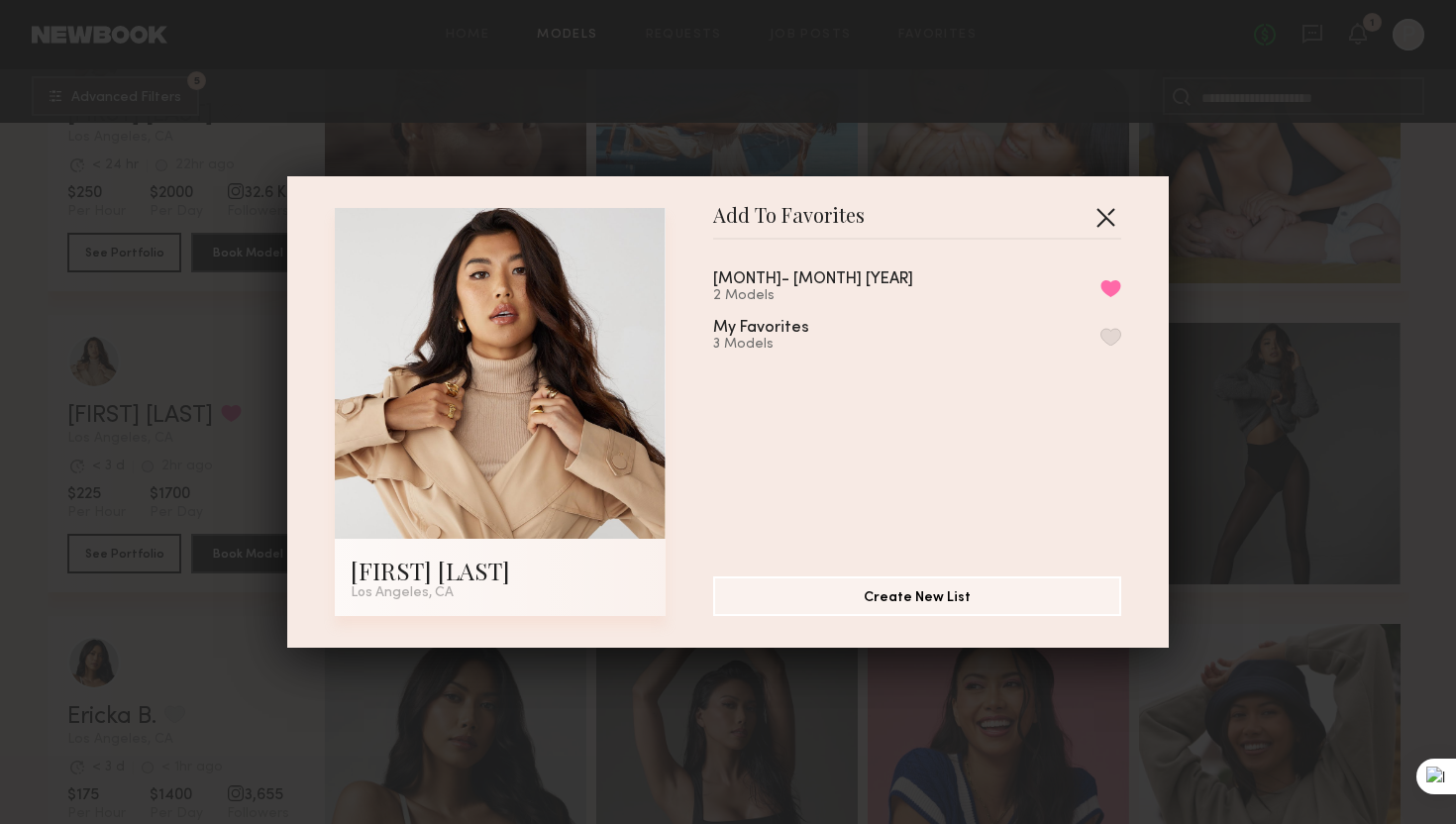 click at bounding box center (1105, 217) 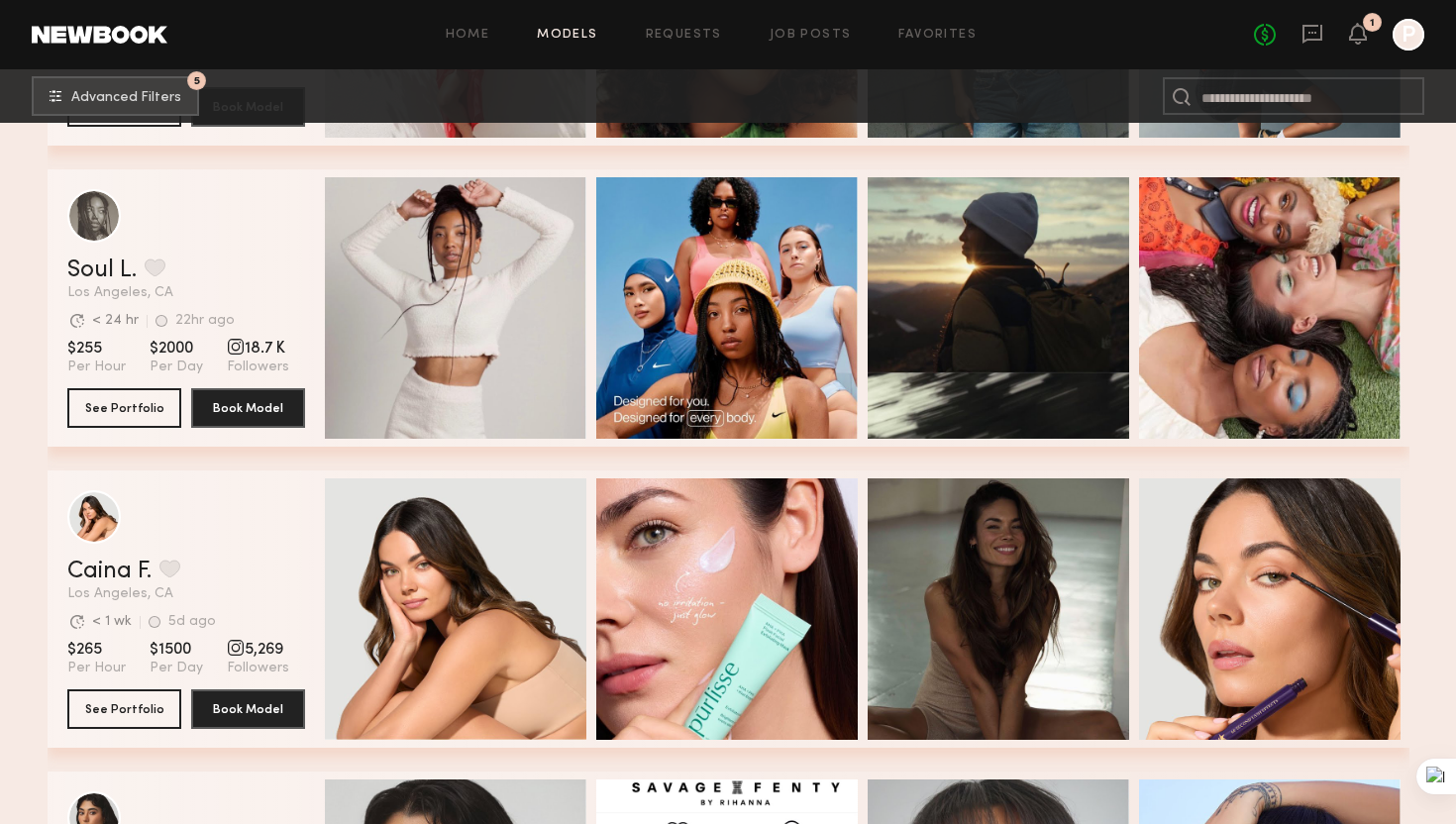 scroll, scrollTop: 13352, scrollLeft: 0, axis: vertical 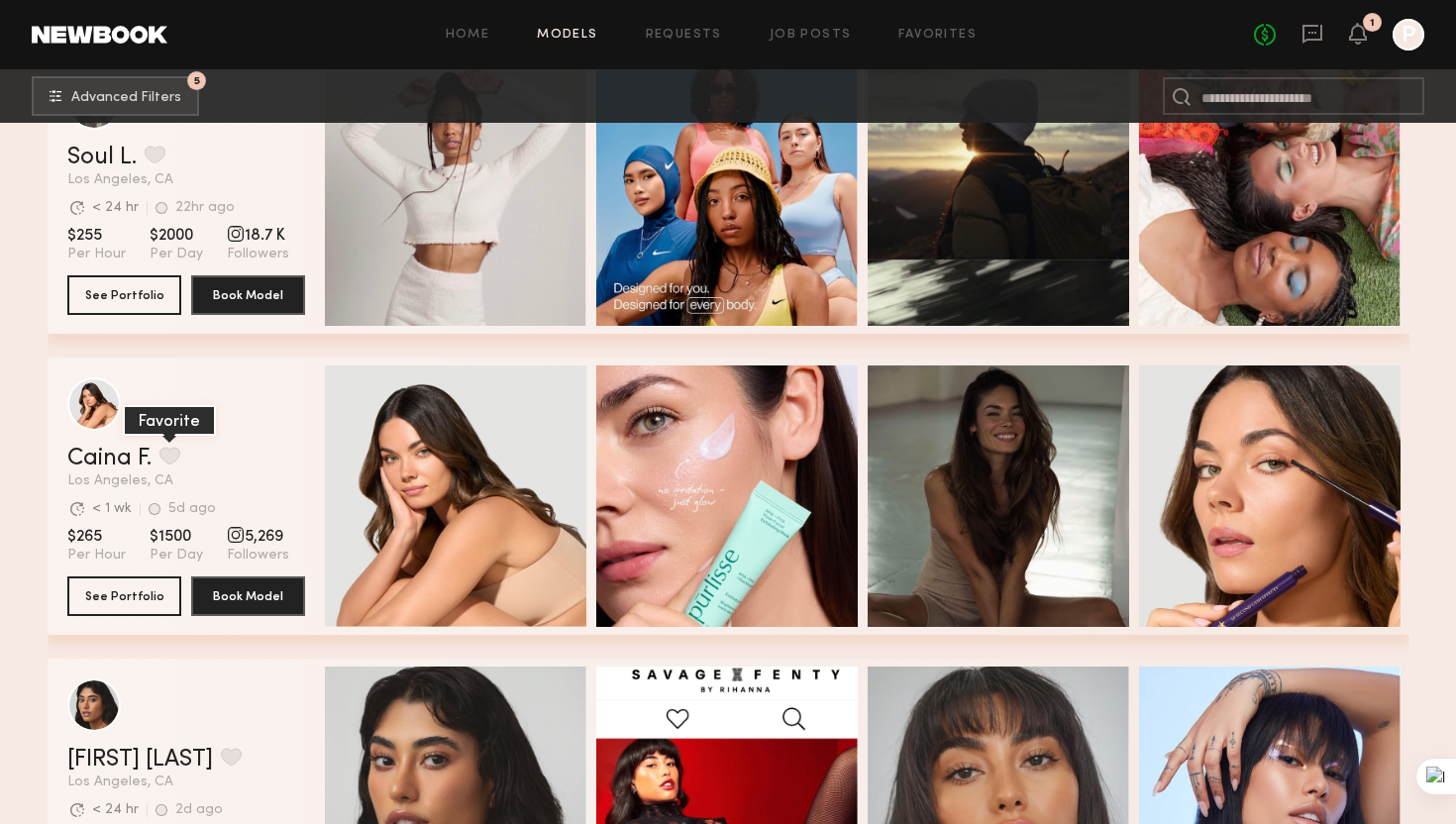 click 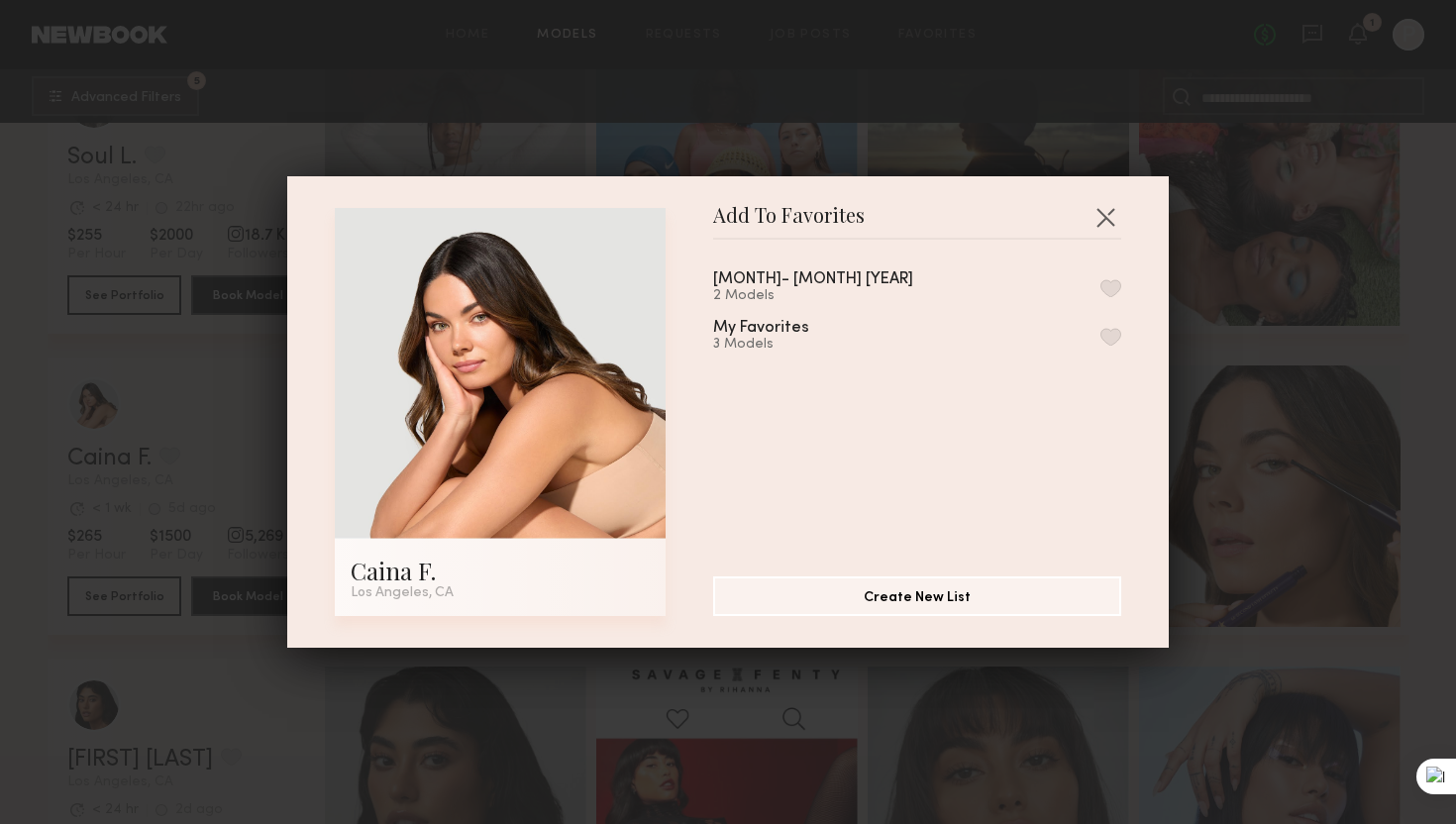 click on "[MONTH]- [MONTH] [YEAR]" at bounding box center (813, 279) 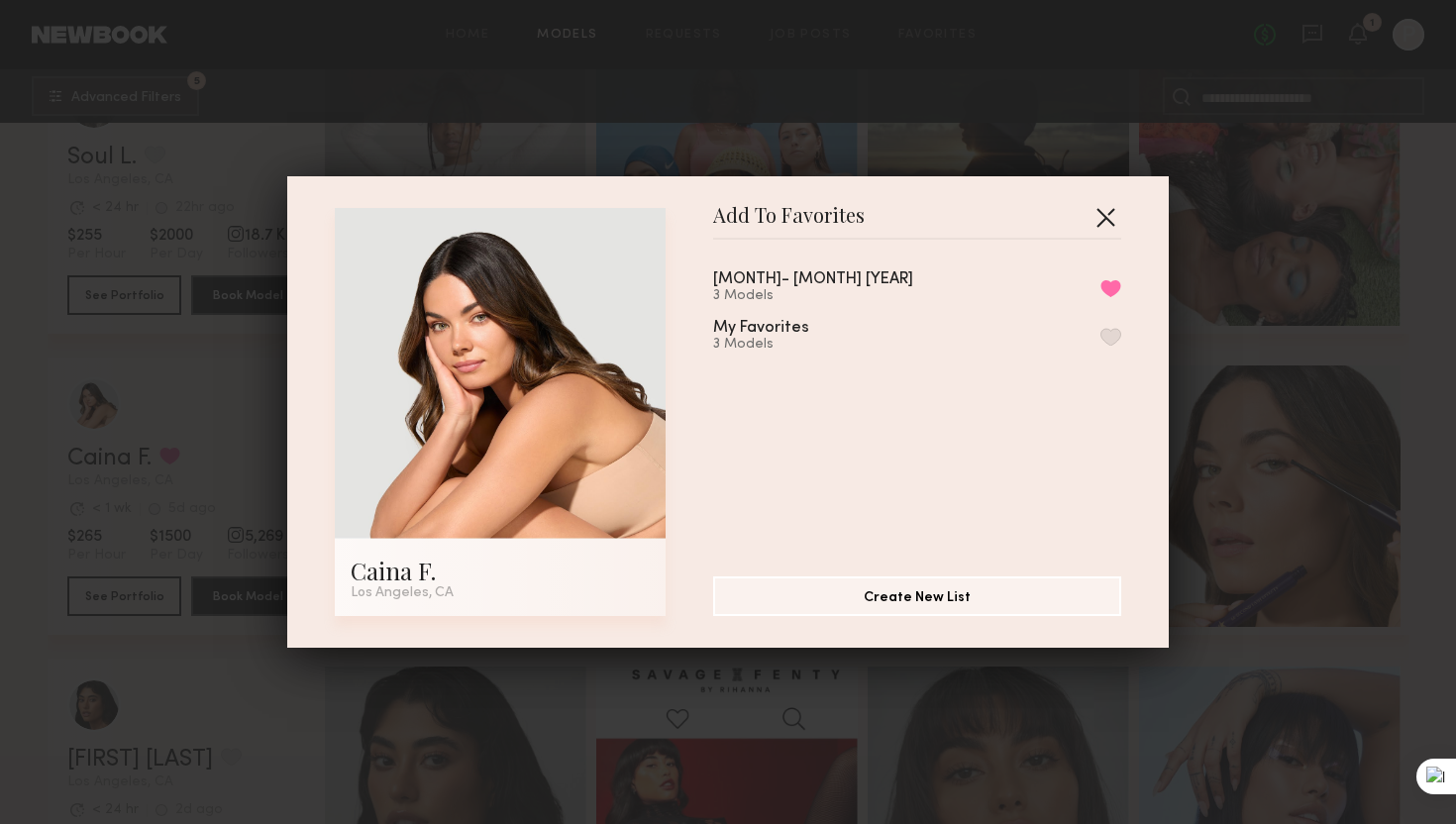click at bounding box center [1105, 217] 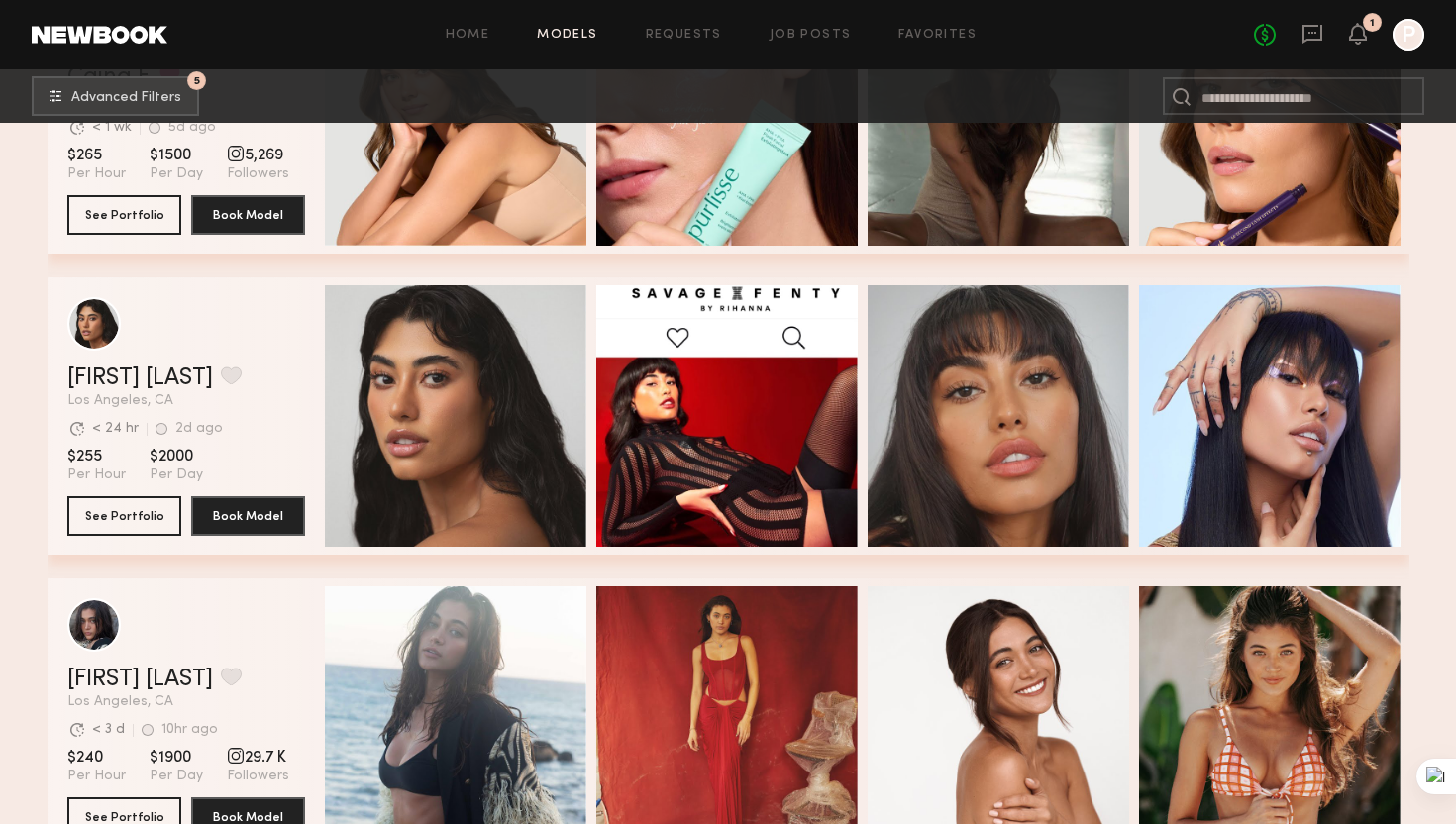 scroll, scrollTop: 13738, scrollLeft: 0, axis: vertical 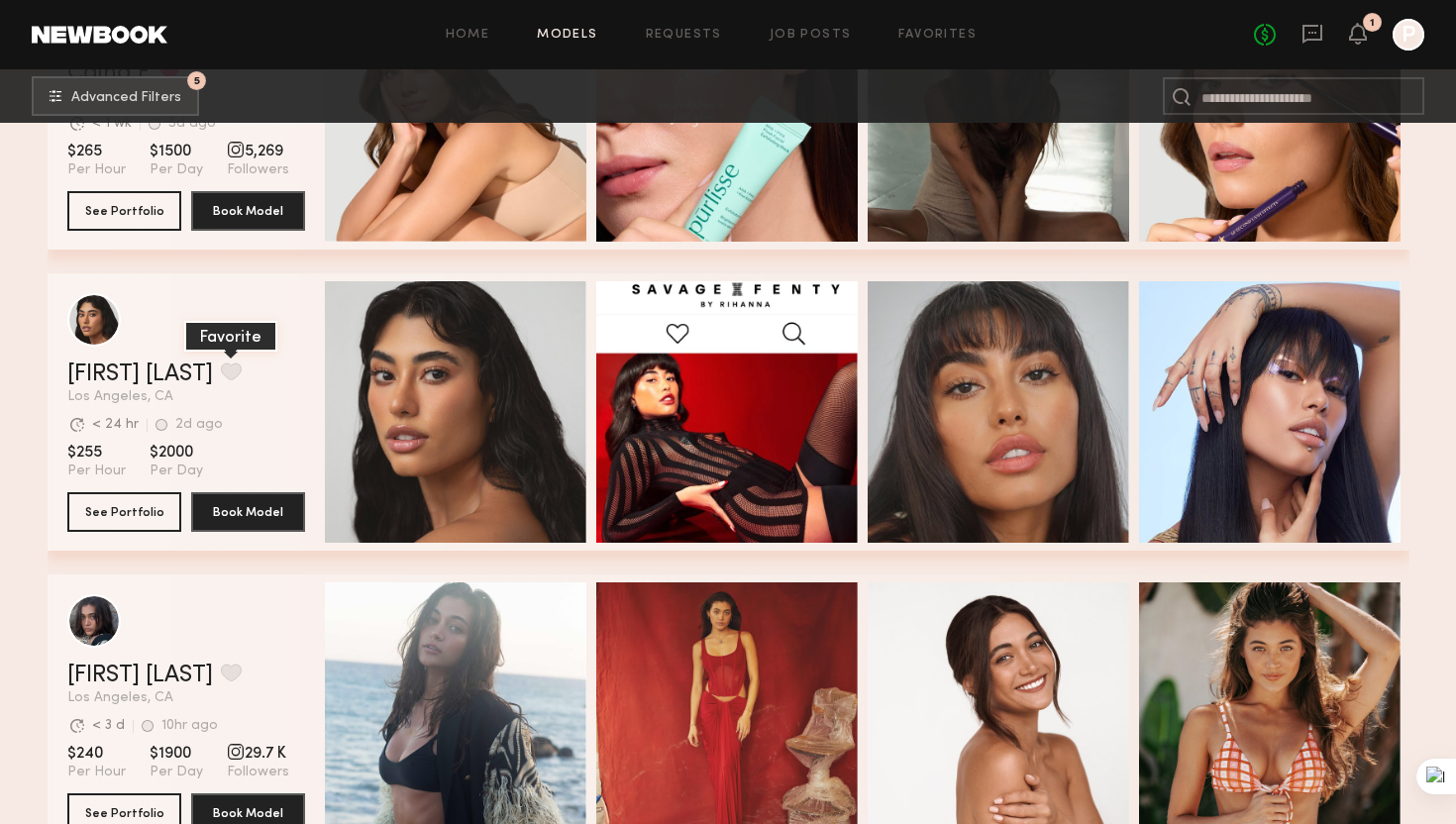 click 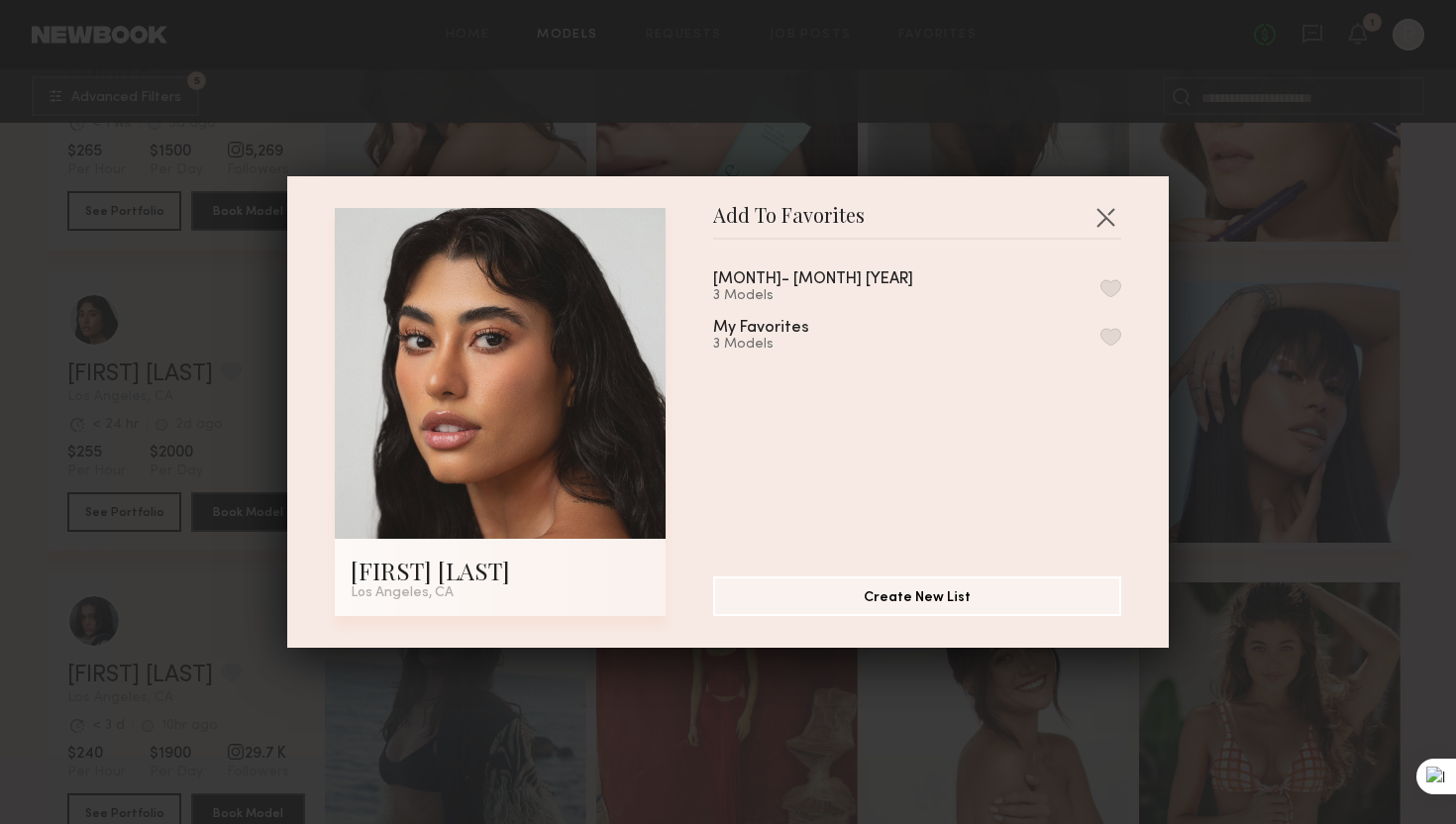 click at bounding box center (1110, 288) 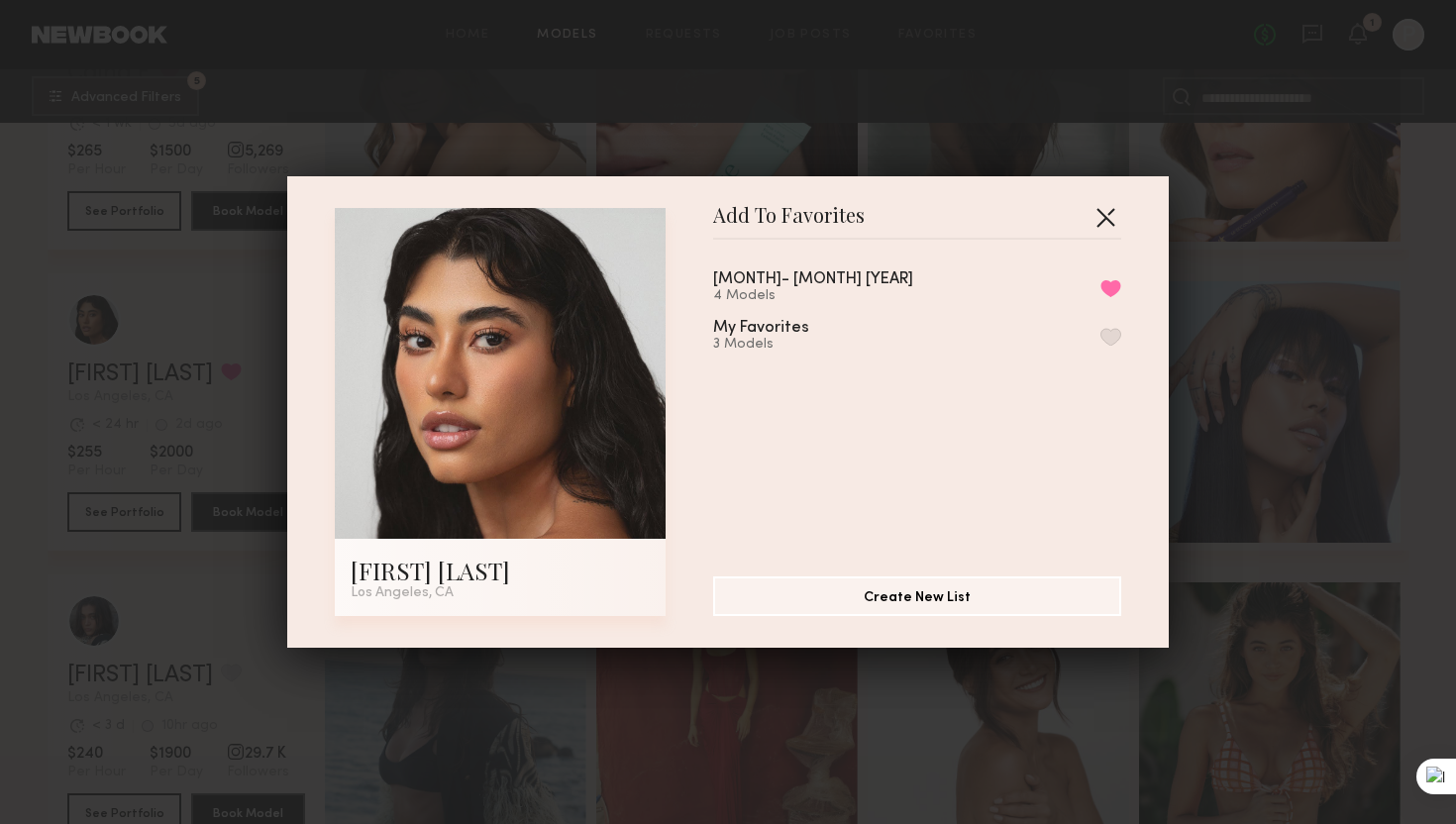 click at bounding box center [1105, 217] 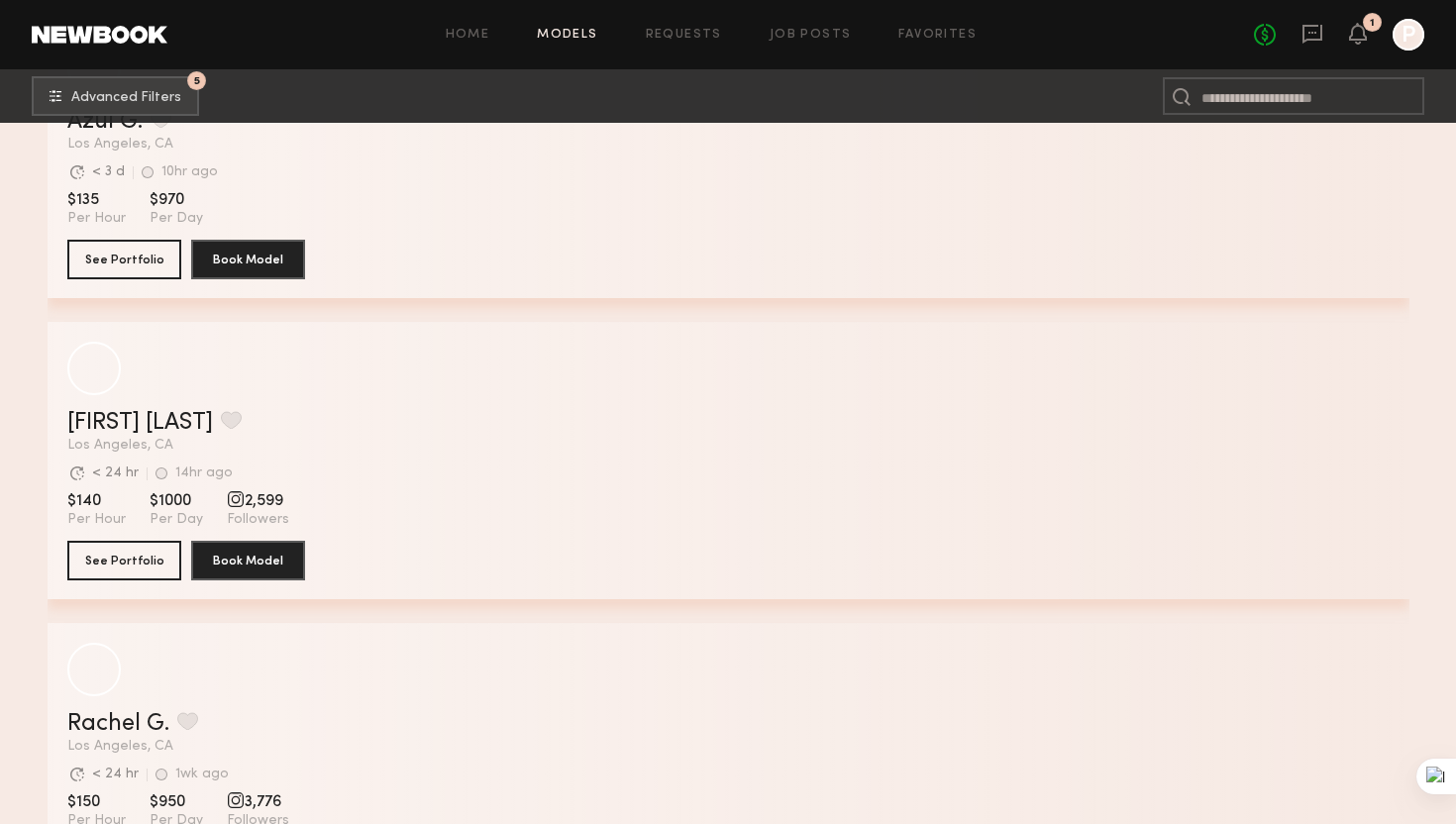 scroll, scrollTop: 22350, scrollLeft: 0, axis: vertical 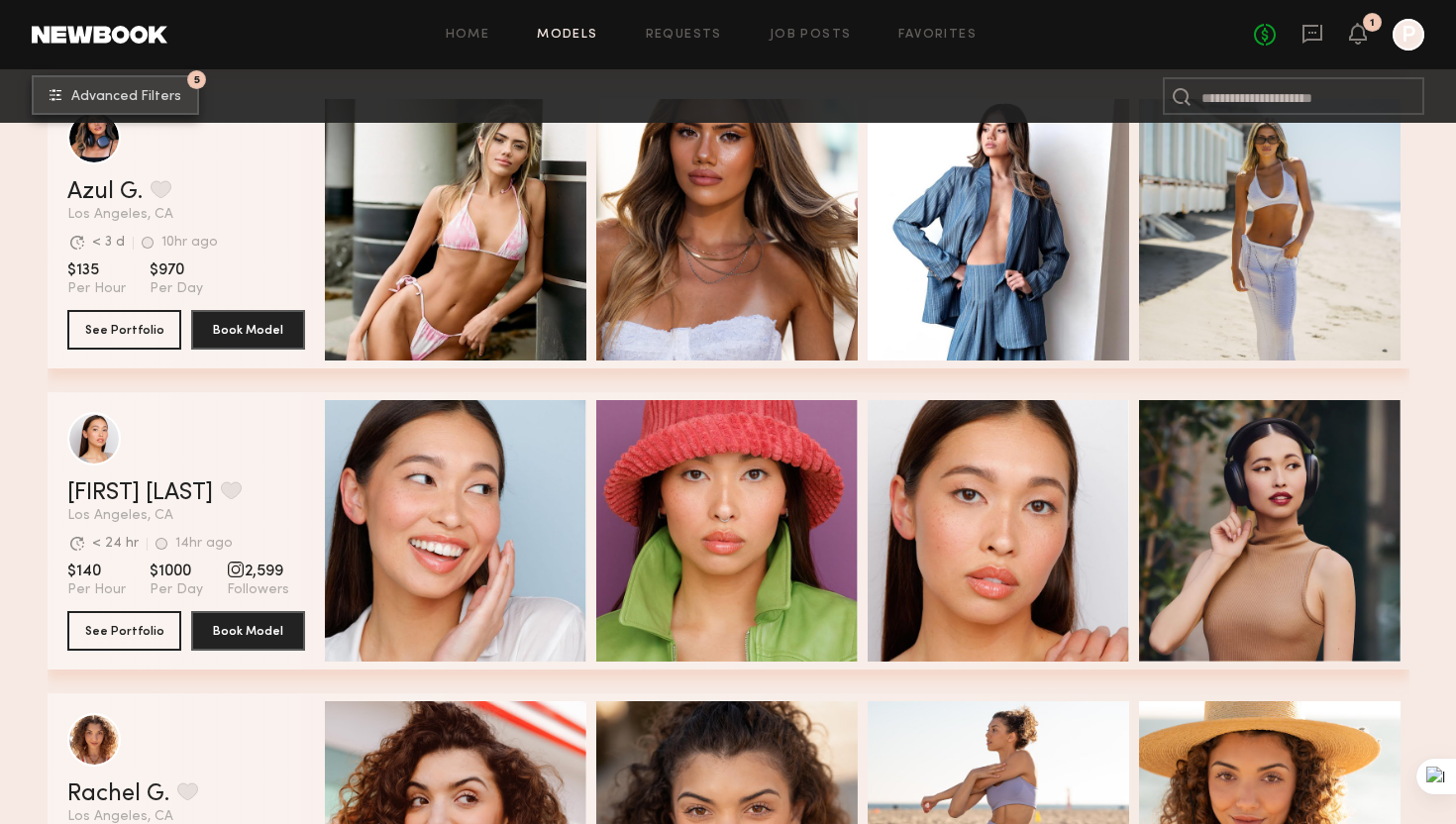 click on "5 Advanced Filters" 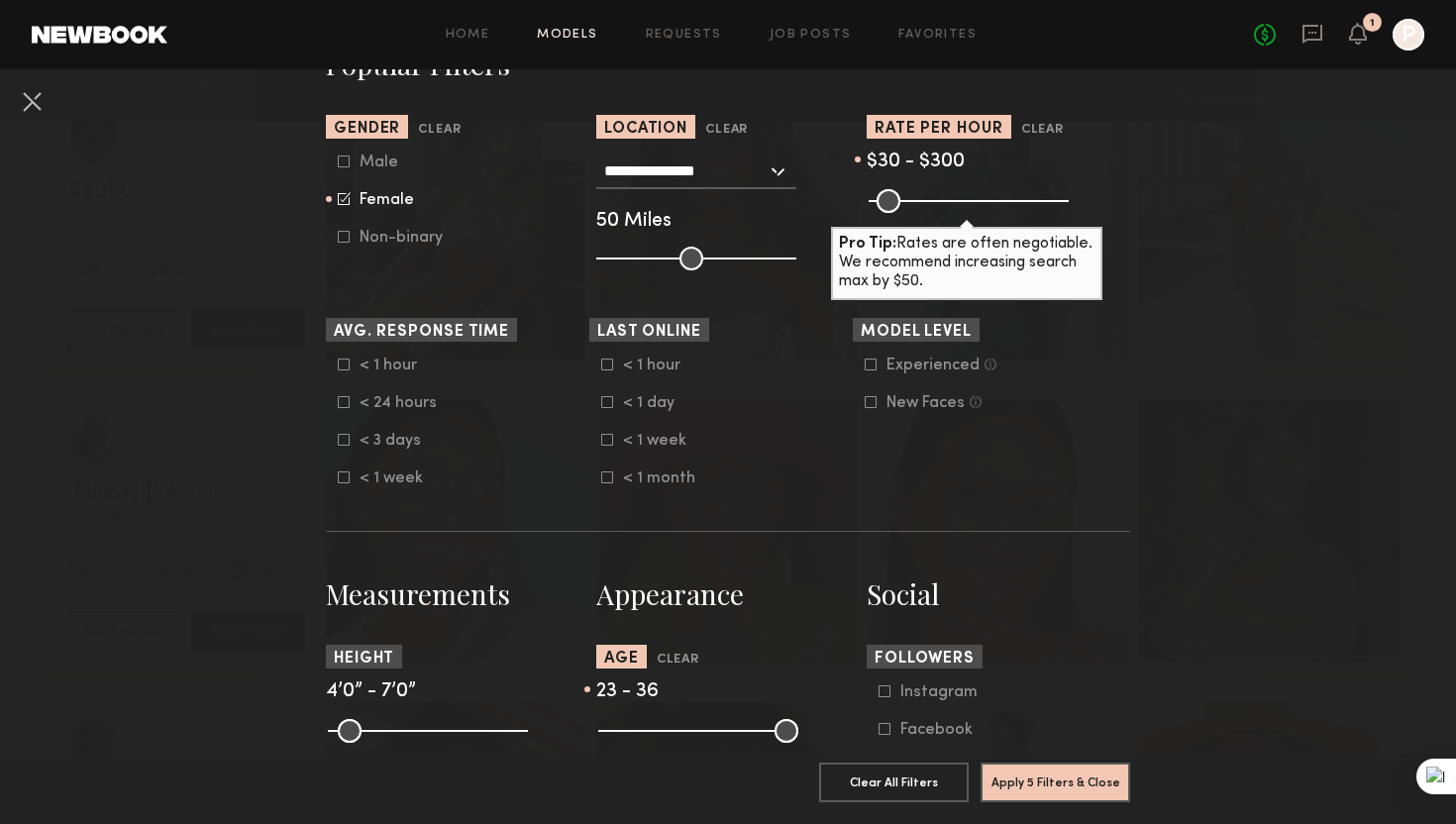 scroll, scrollTop: 55, scrollLeft: 0, axis: vertical 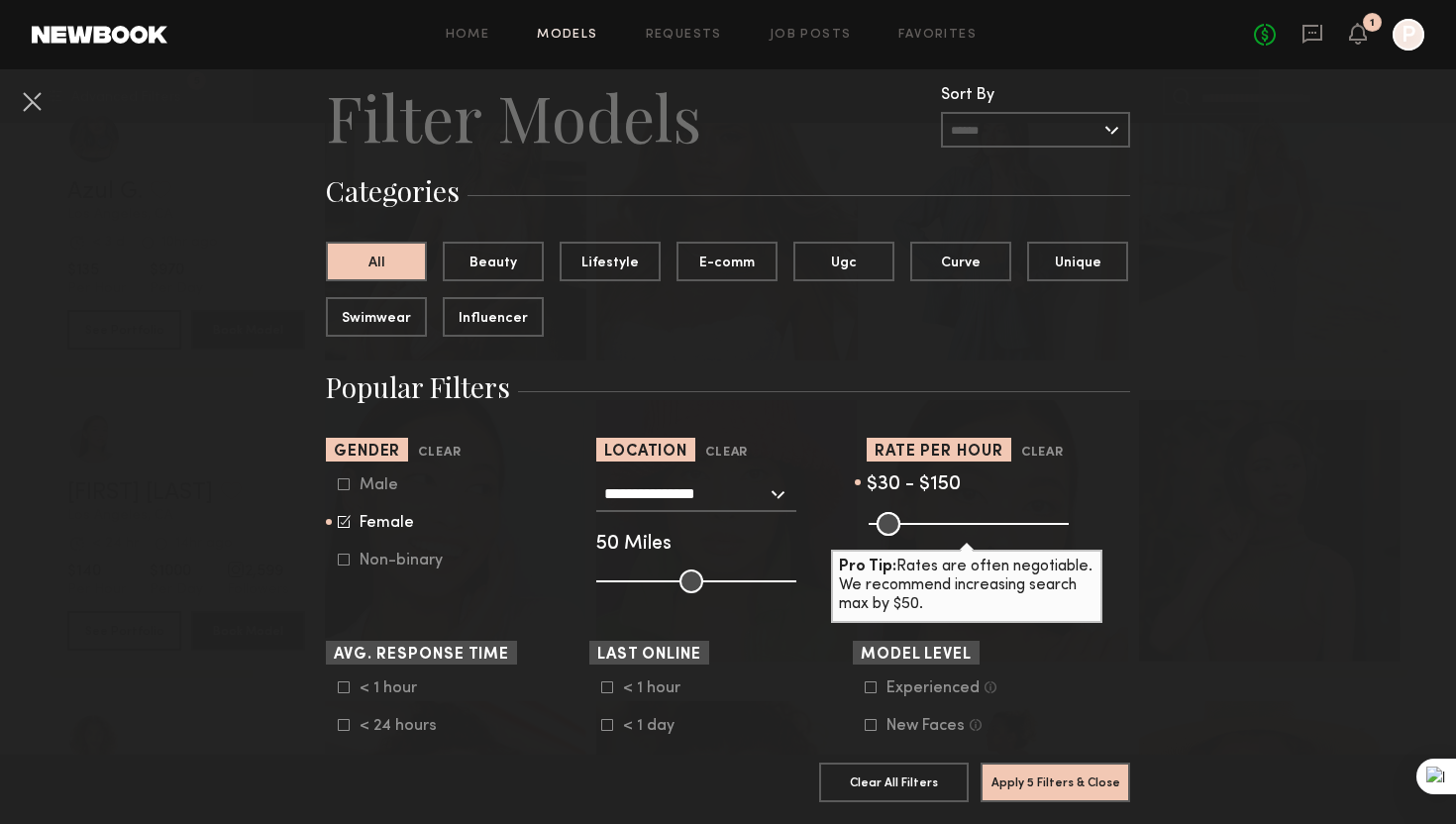 drag, startPoint x: 977, startPoint y: 521, endPoint x: 925, endPoint y: 522, distance: 52.009614 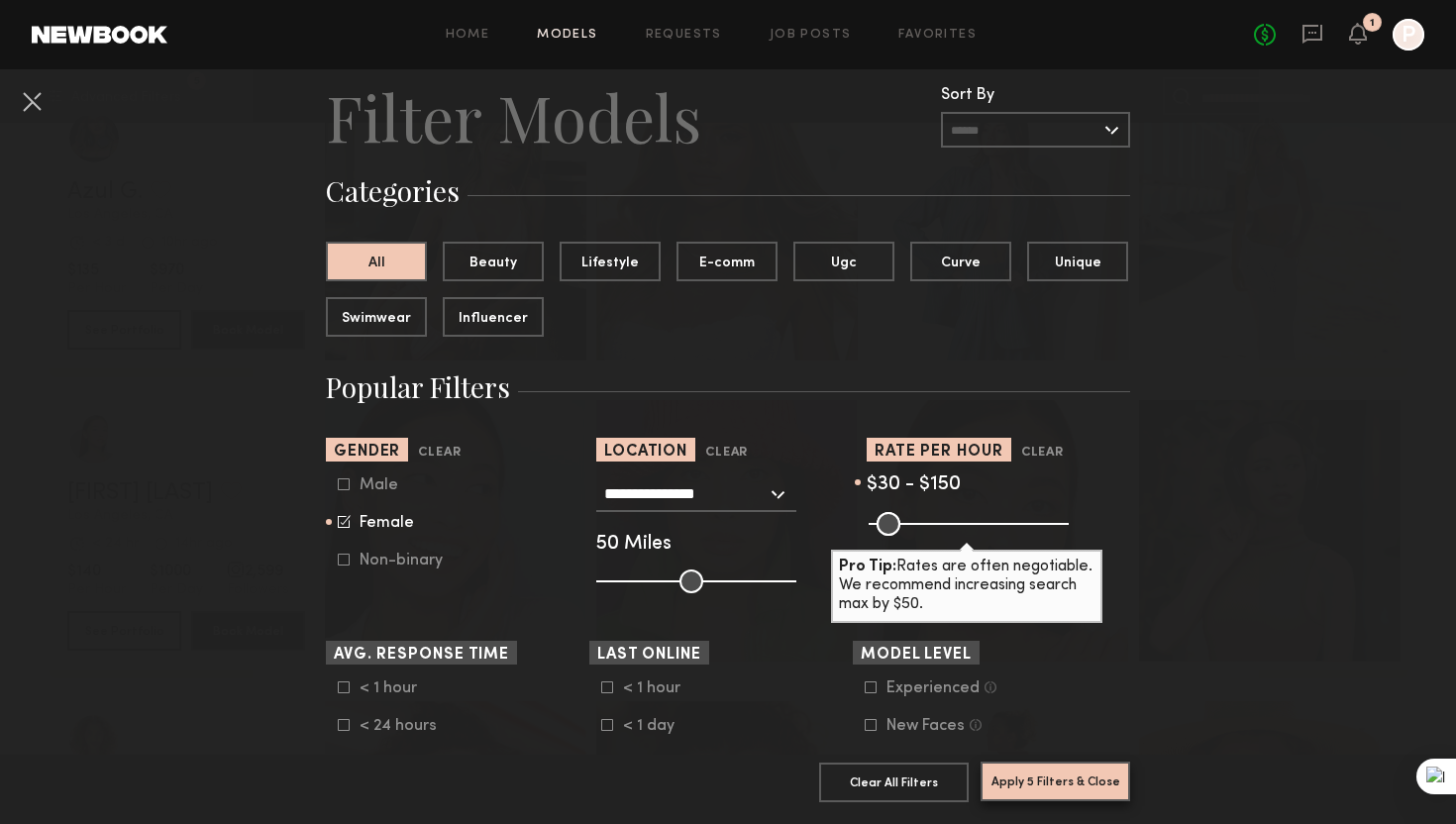 click on "Apply 5 Filters & Close" 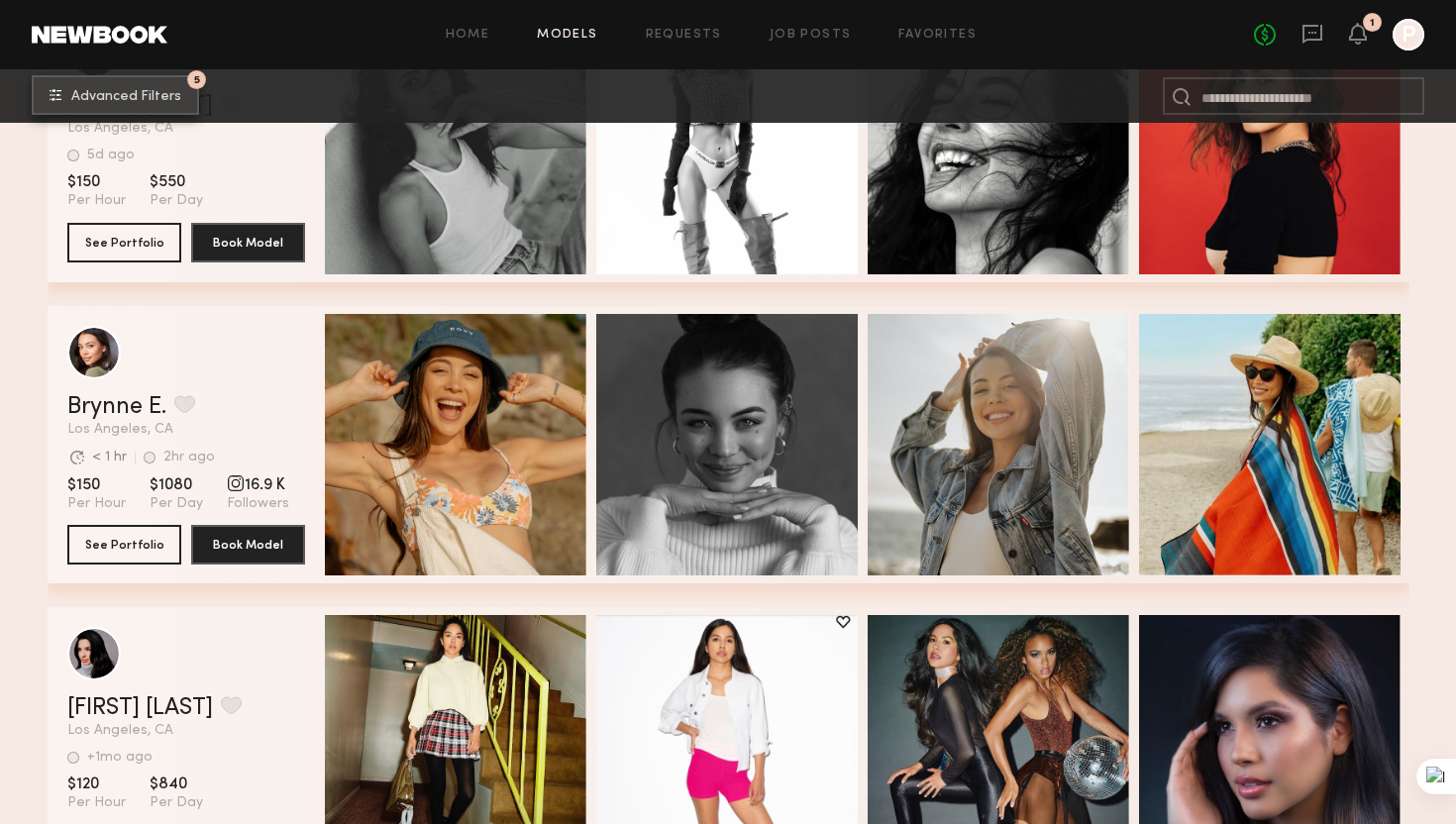 scroll, scrollTop: 3791, scrollLeft: 0, axis: vertical 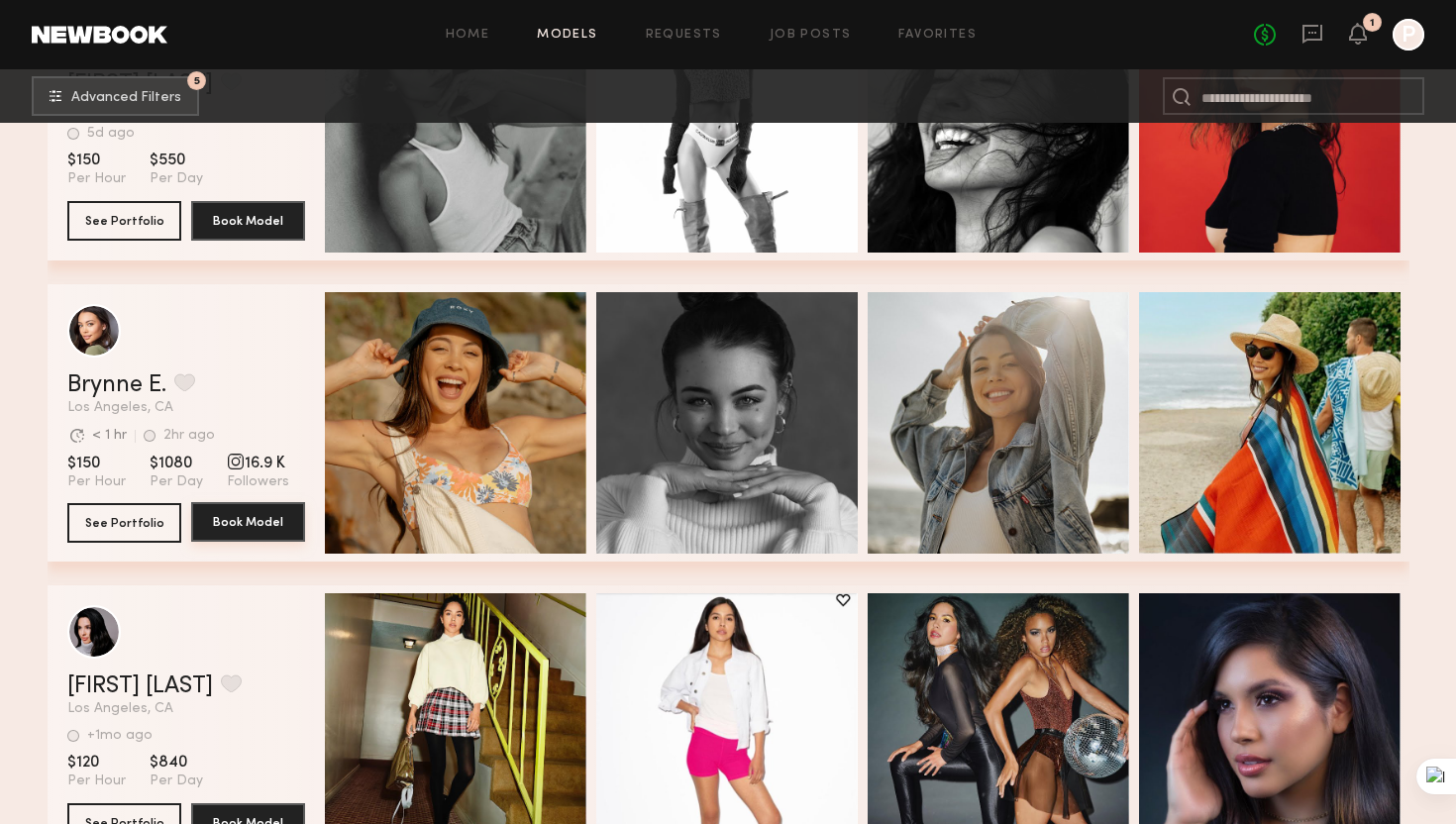 click on "Book Model" 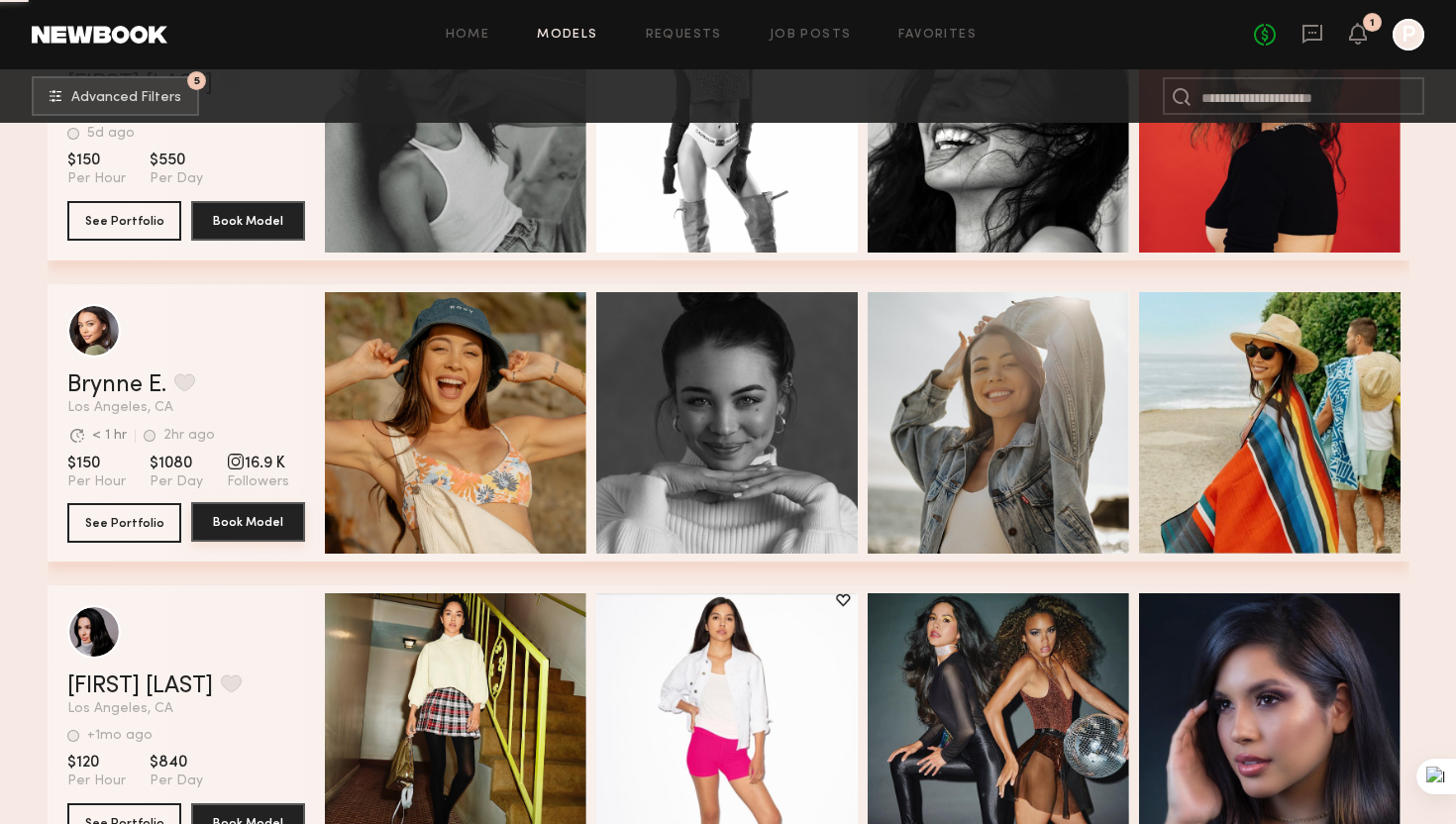scroll, scrollTop: 0, scrollLeft: 0, axis: both 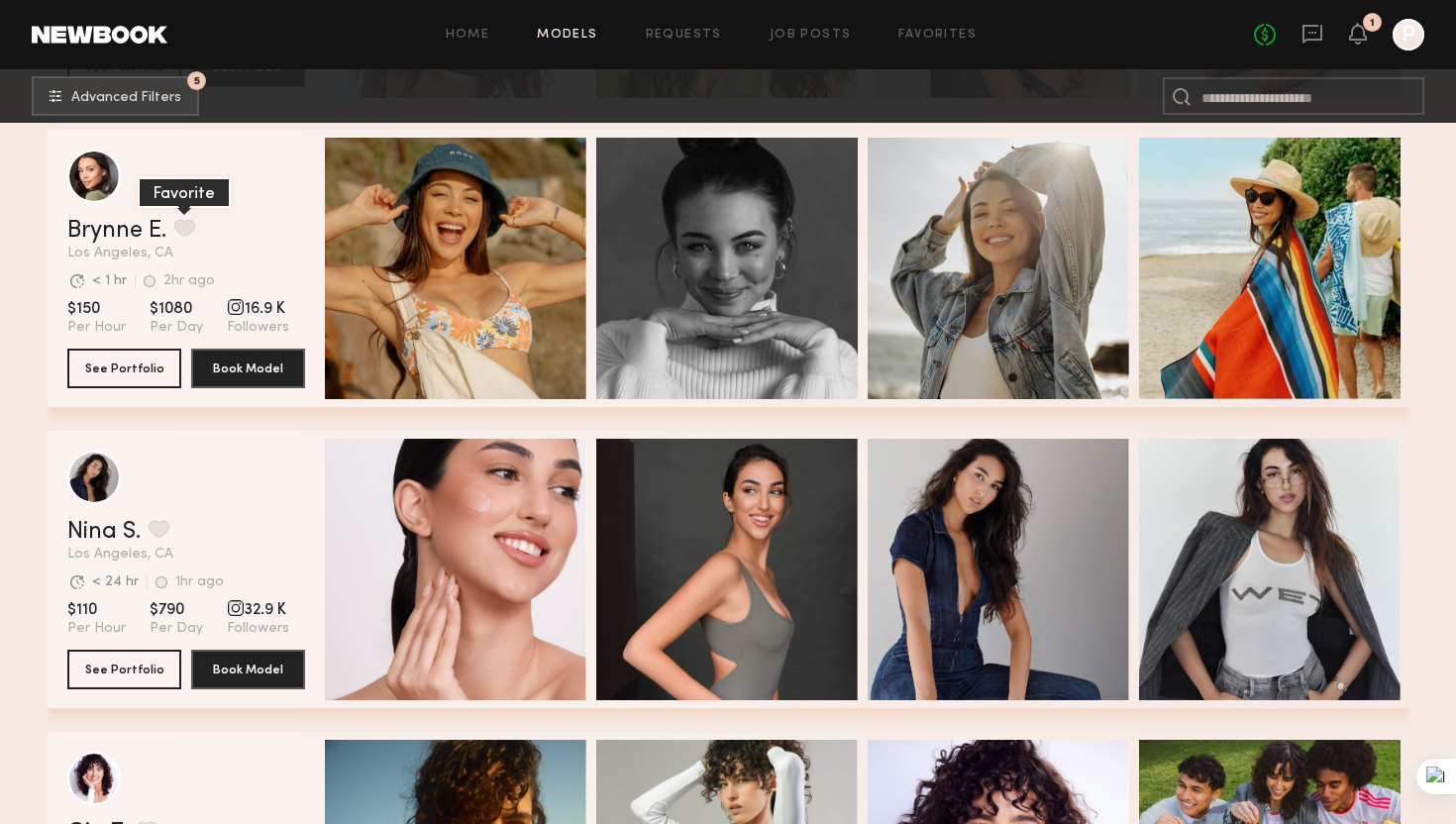click 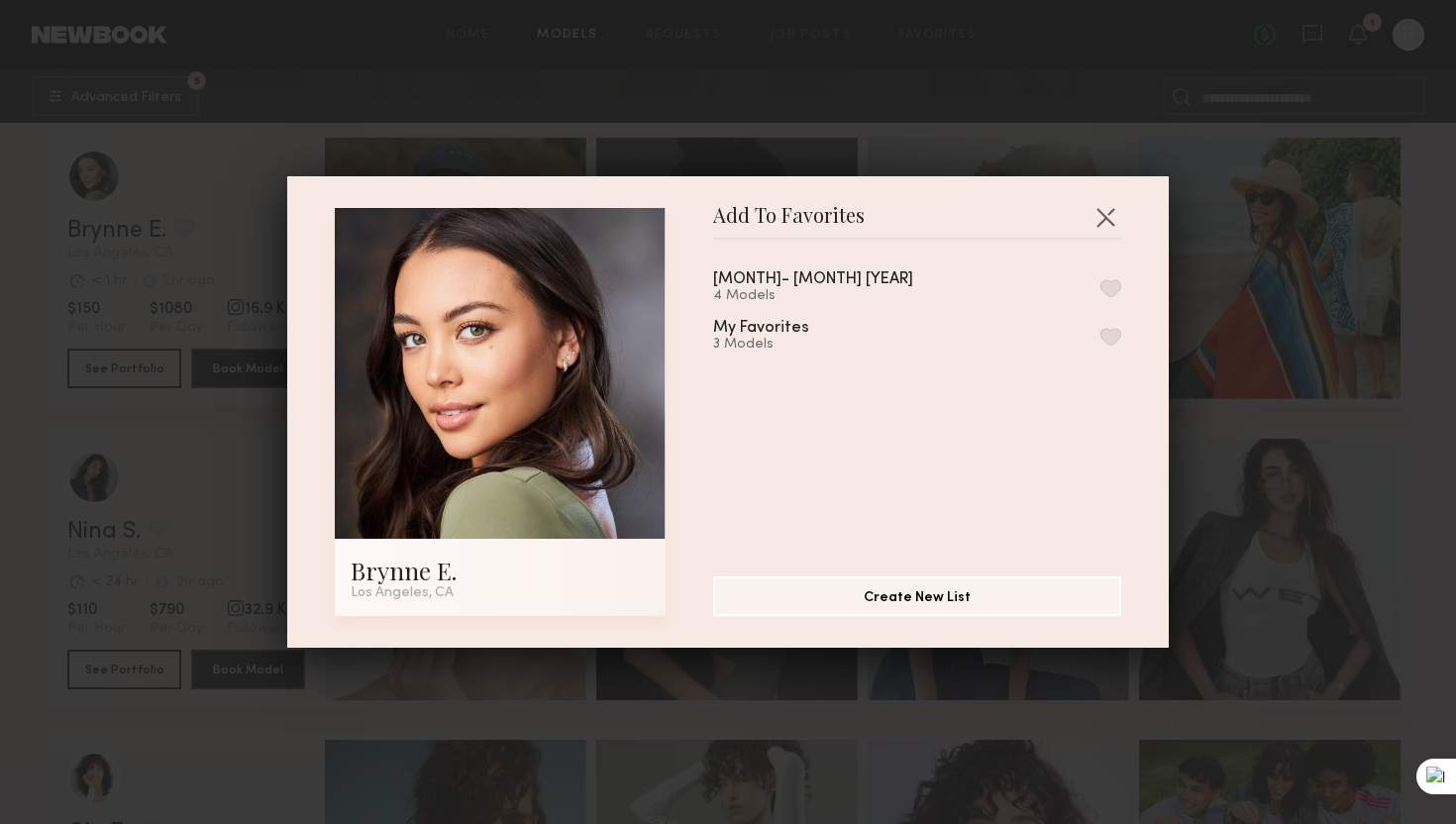 click at bounding box center (1110, 288) 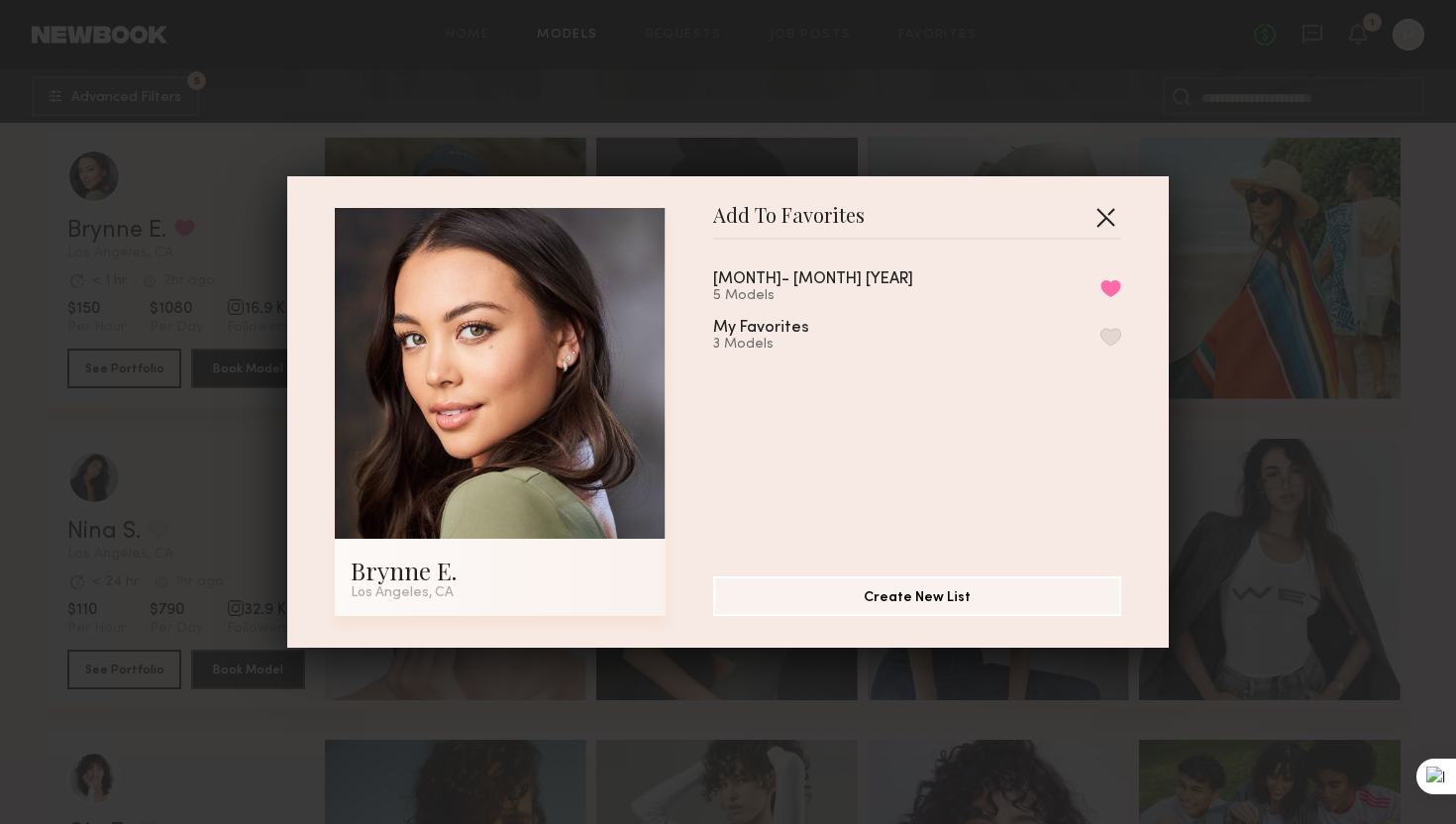 click at bounding box center [1105, 217] 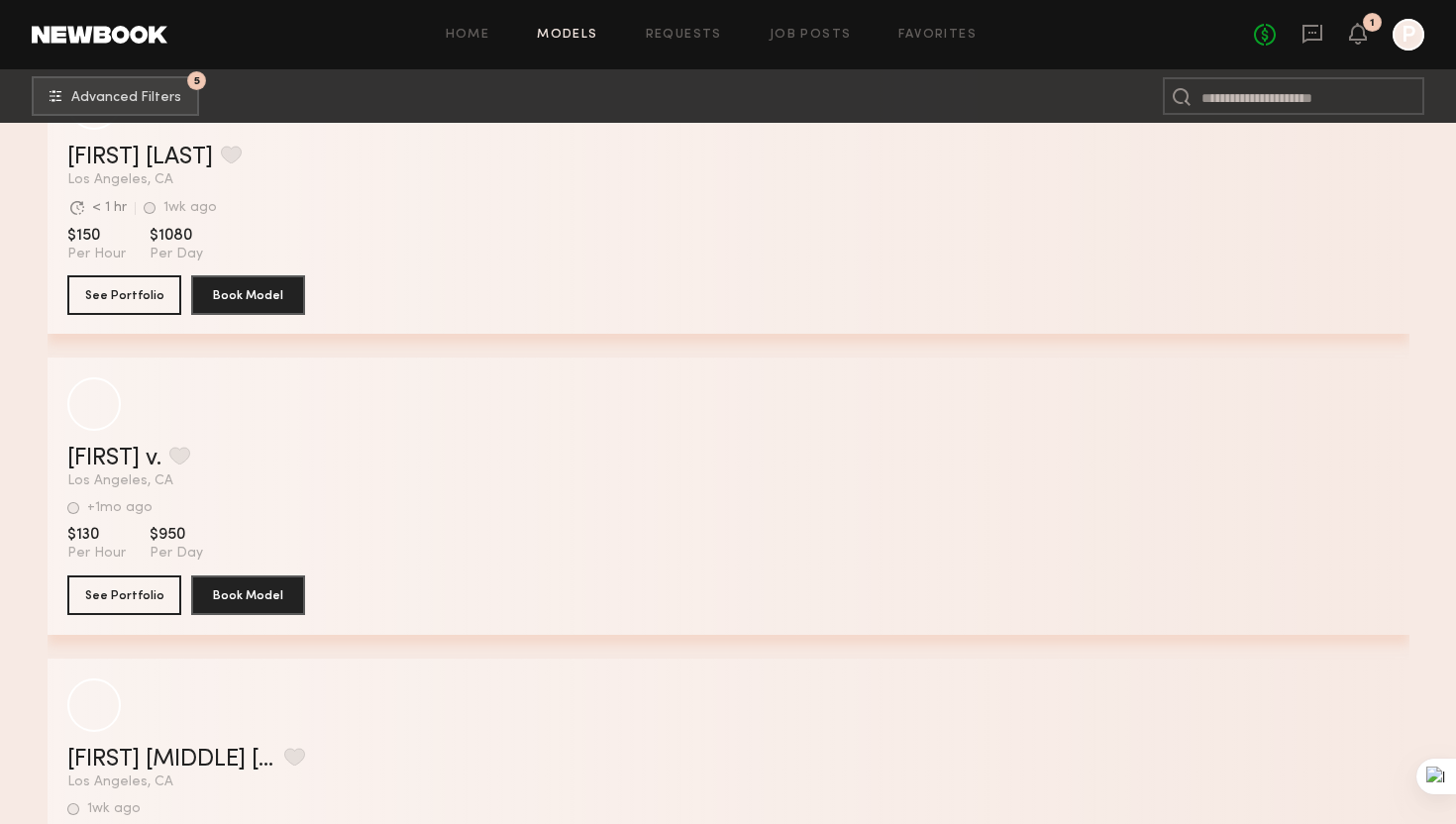 scroll, scrollTop: 47095, scrollLeft: 0, axis: vertical 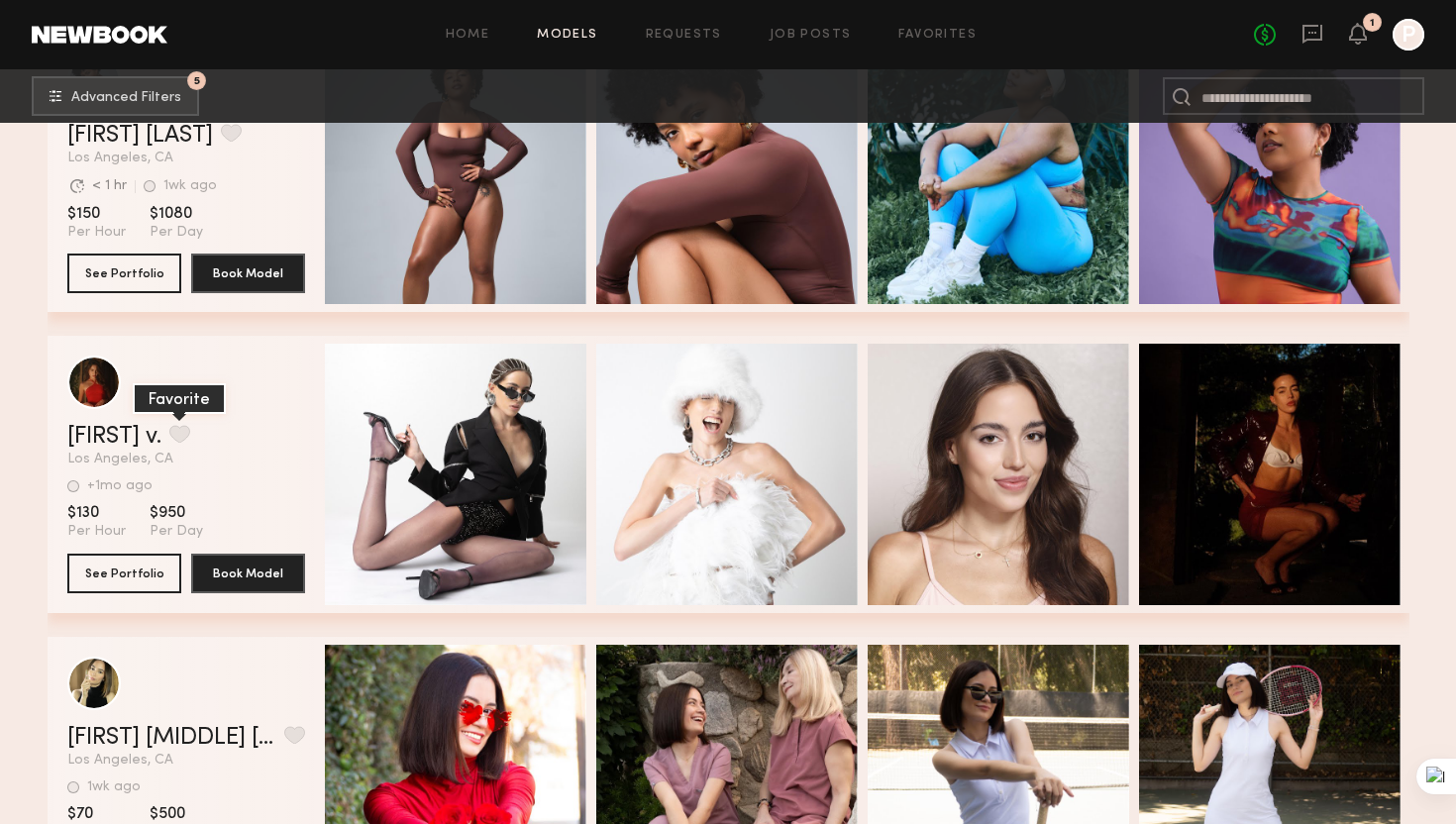 click 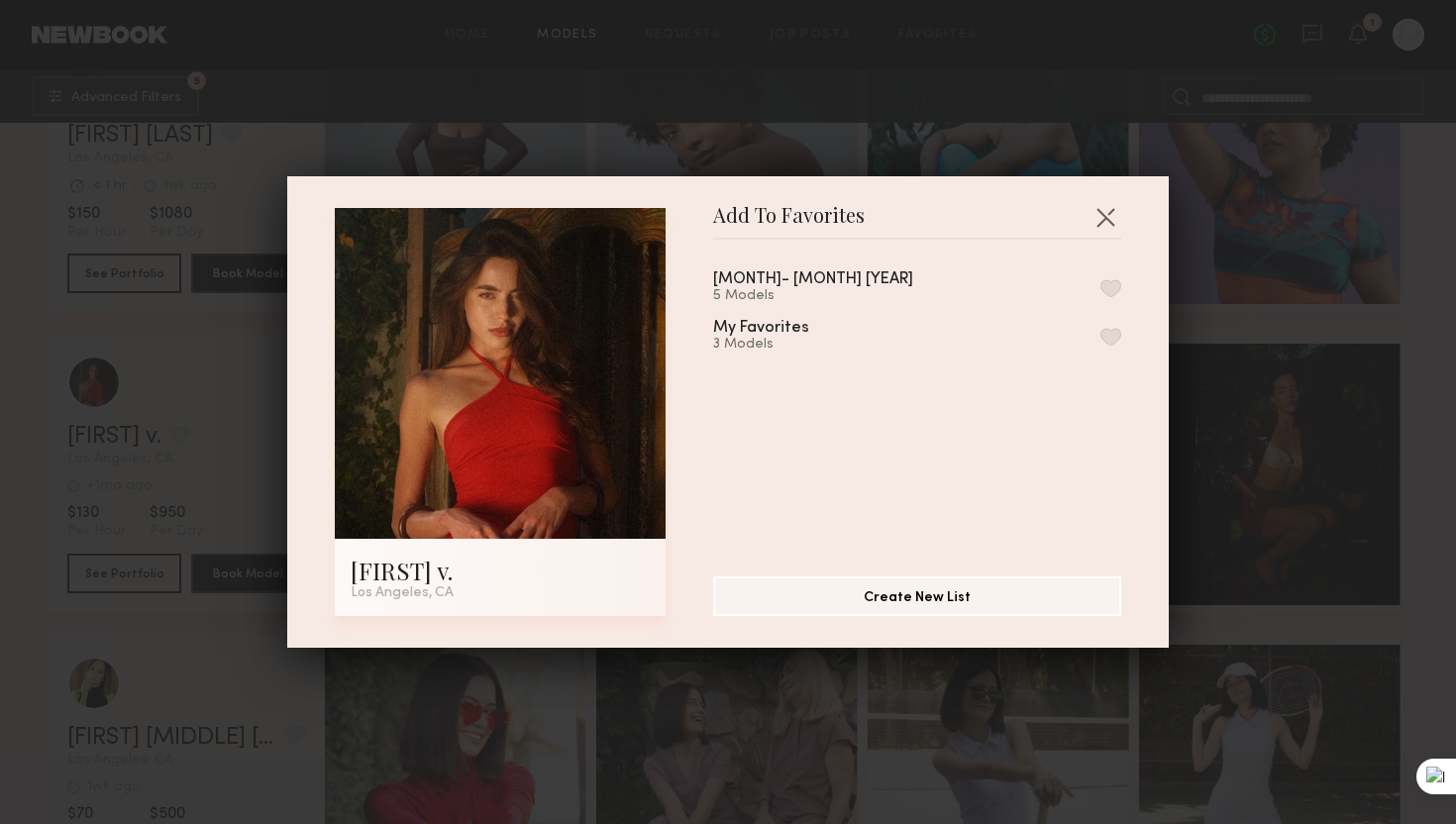 click on "[MONTH]- [MONTH] [YEAR]" at bounding box center (813, 279) 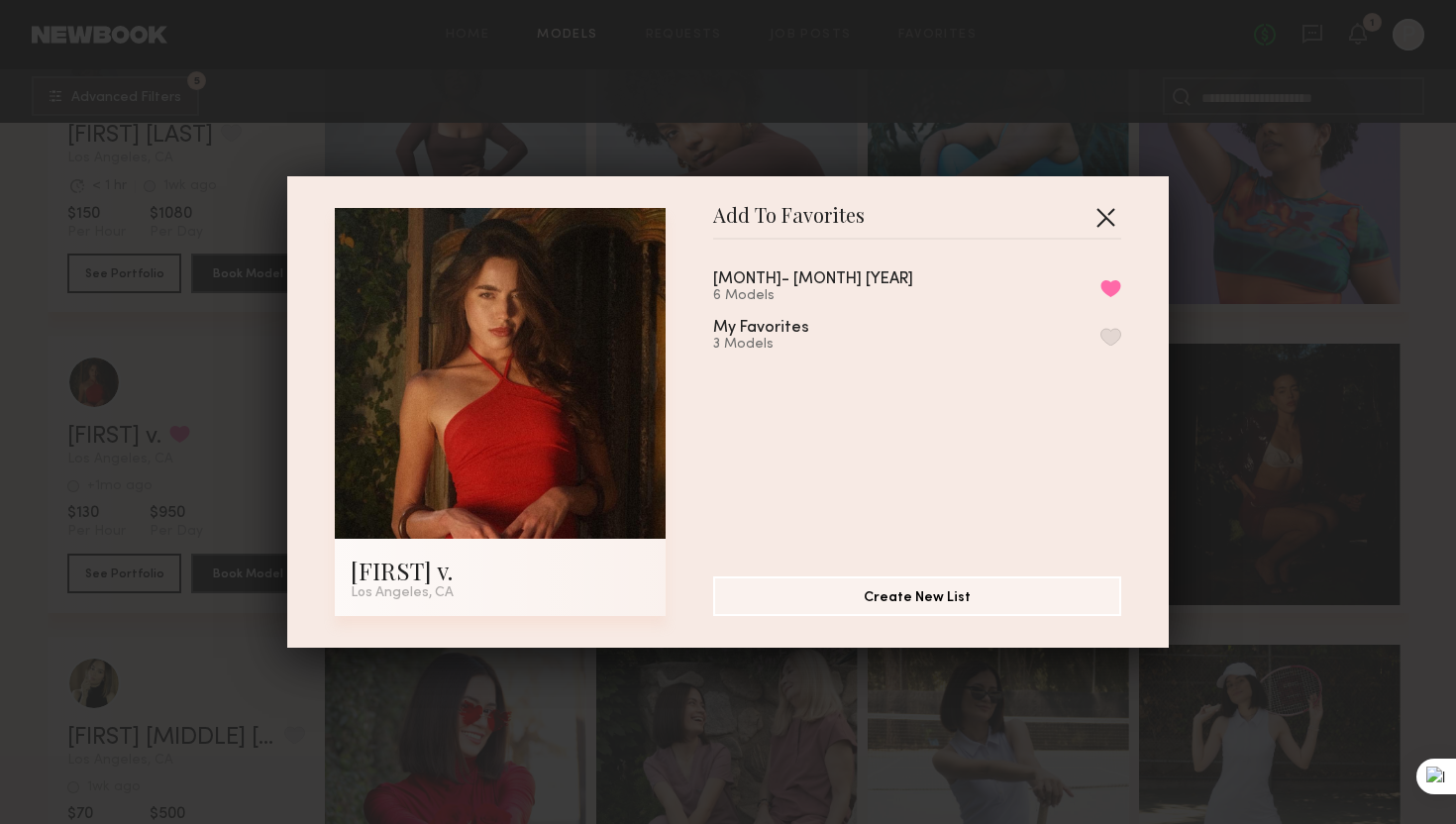 click at bounding box center (1105, 217) 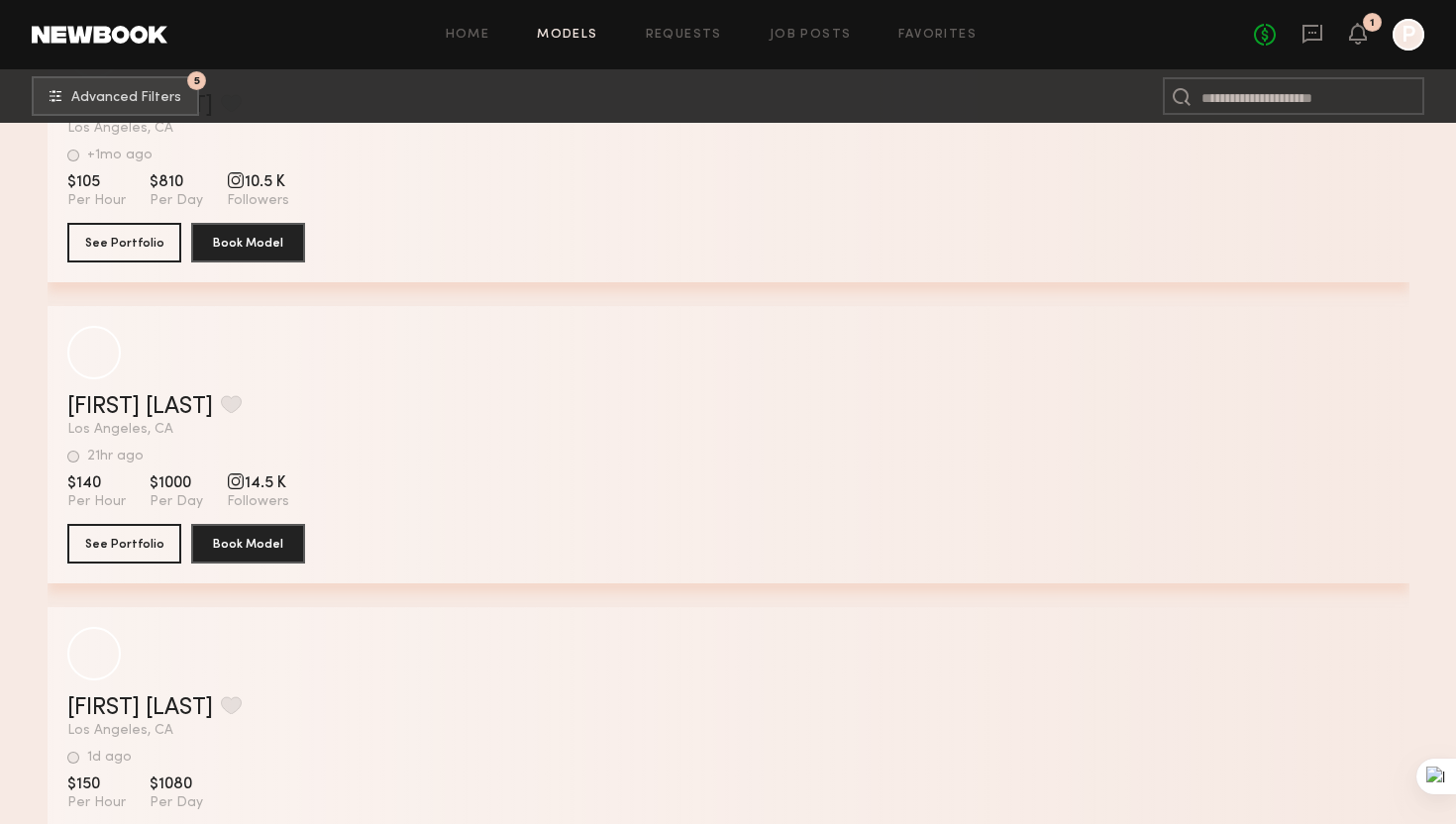 scroll, scrollTop: 53163, scrollLeft: 0, axis: vertical 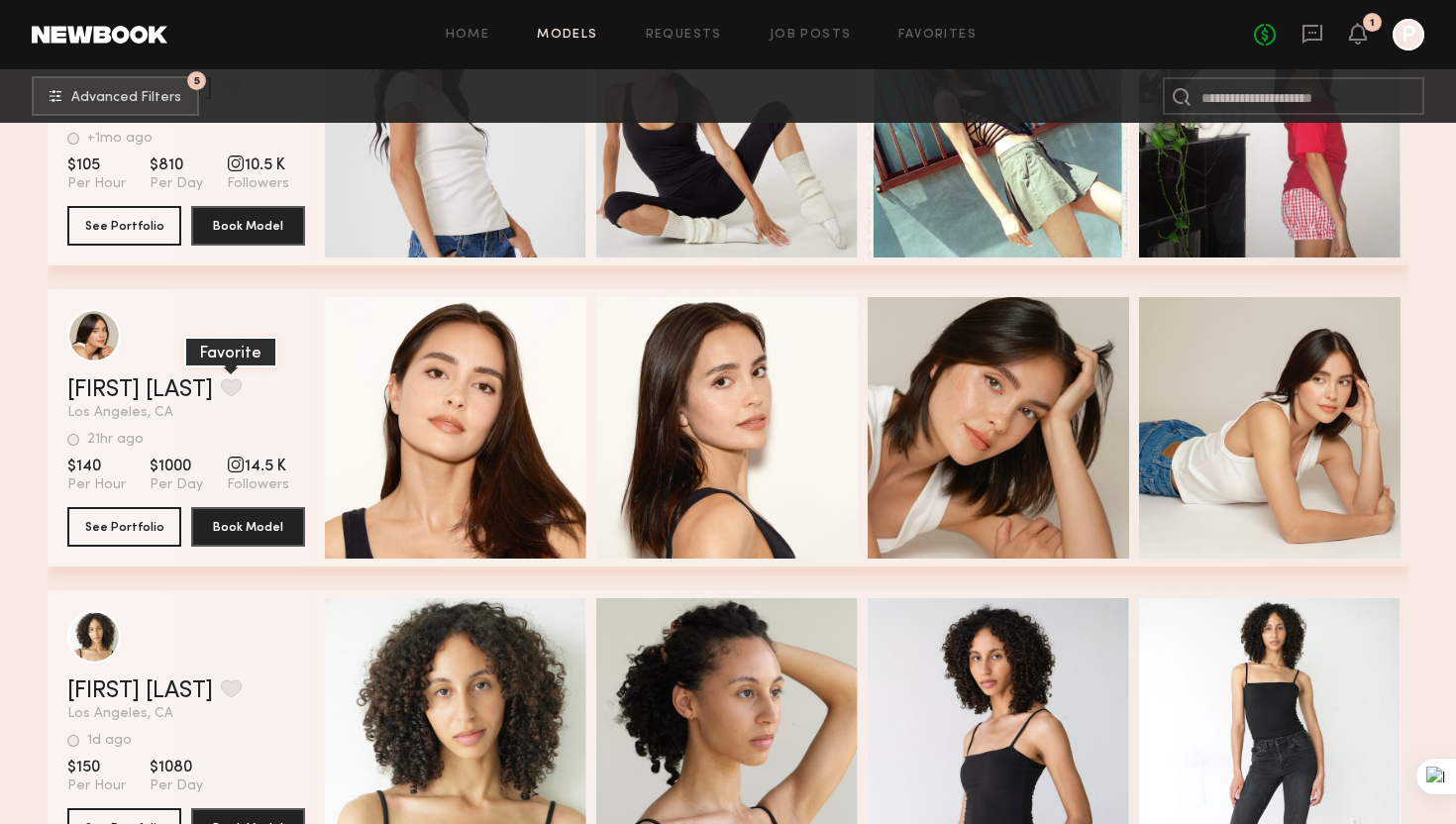 click 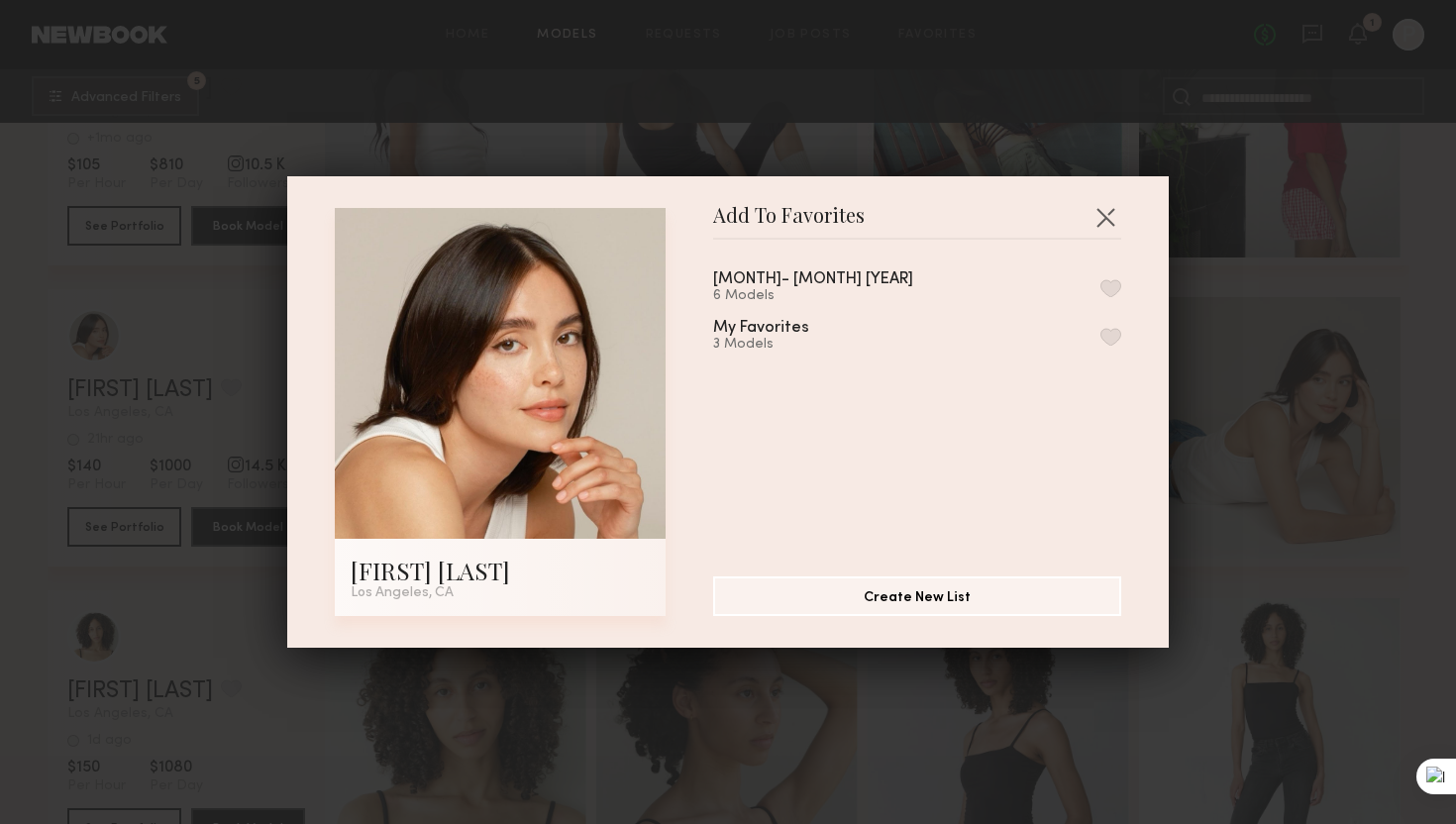 click on "[MONTH]- [MONTH] [YEAR]" at bounding box center (813, 279) 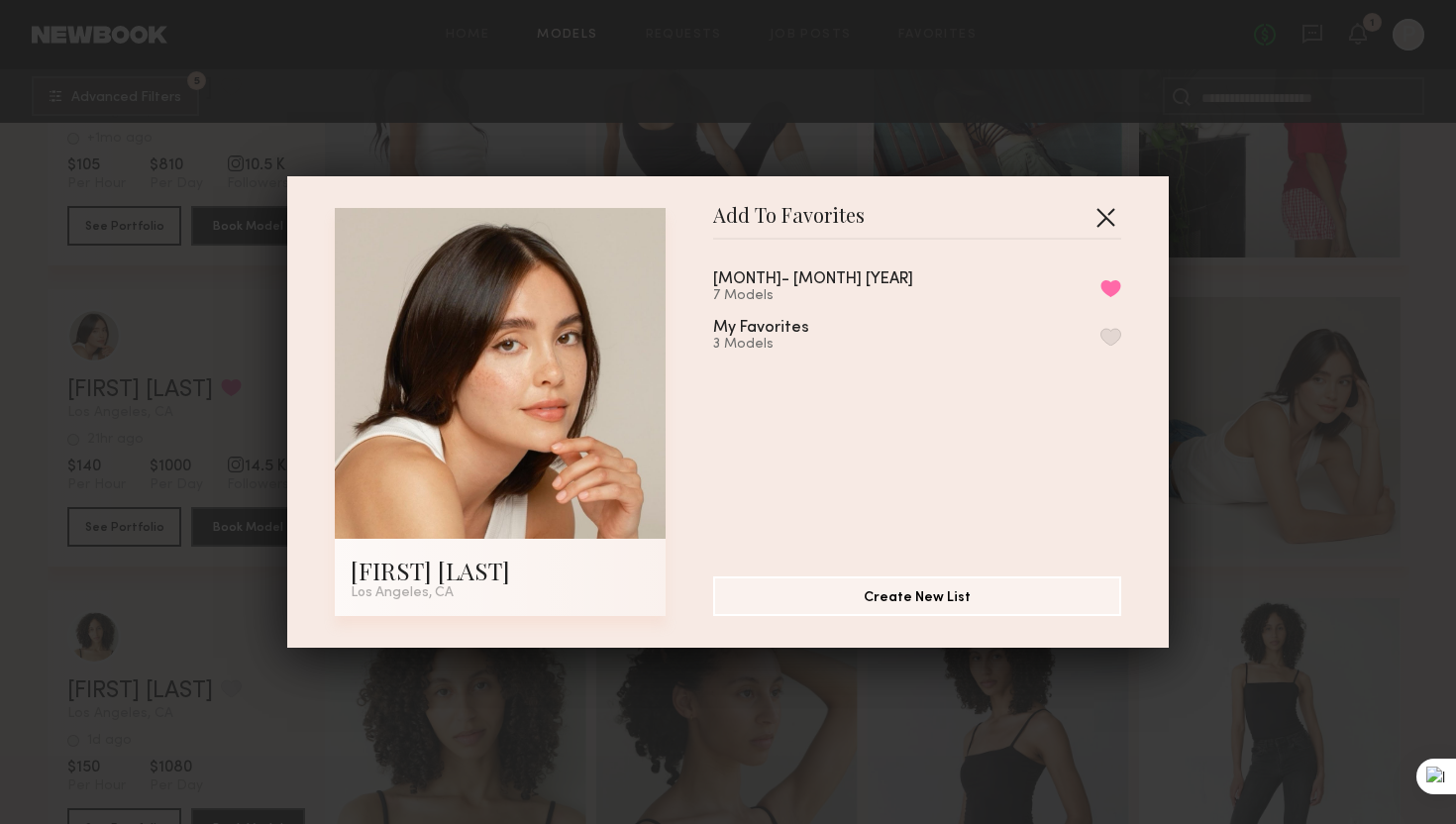 click at bounding box center (1105, 217) 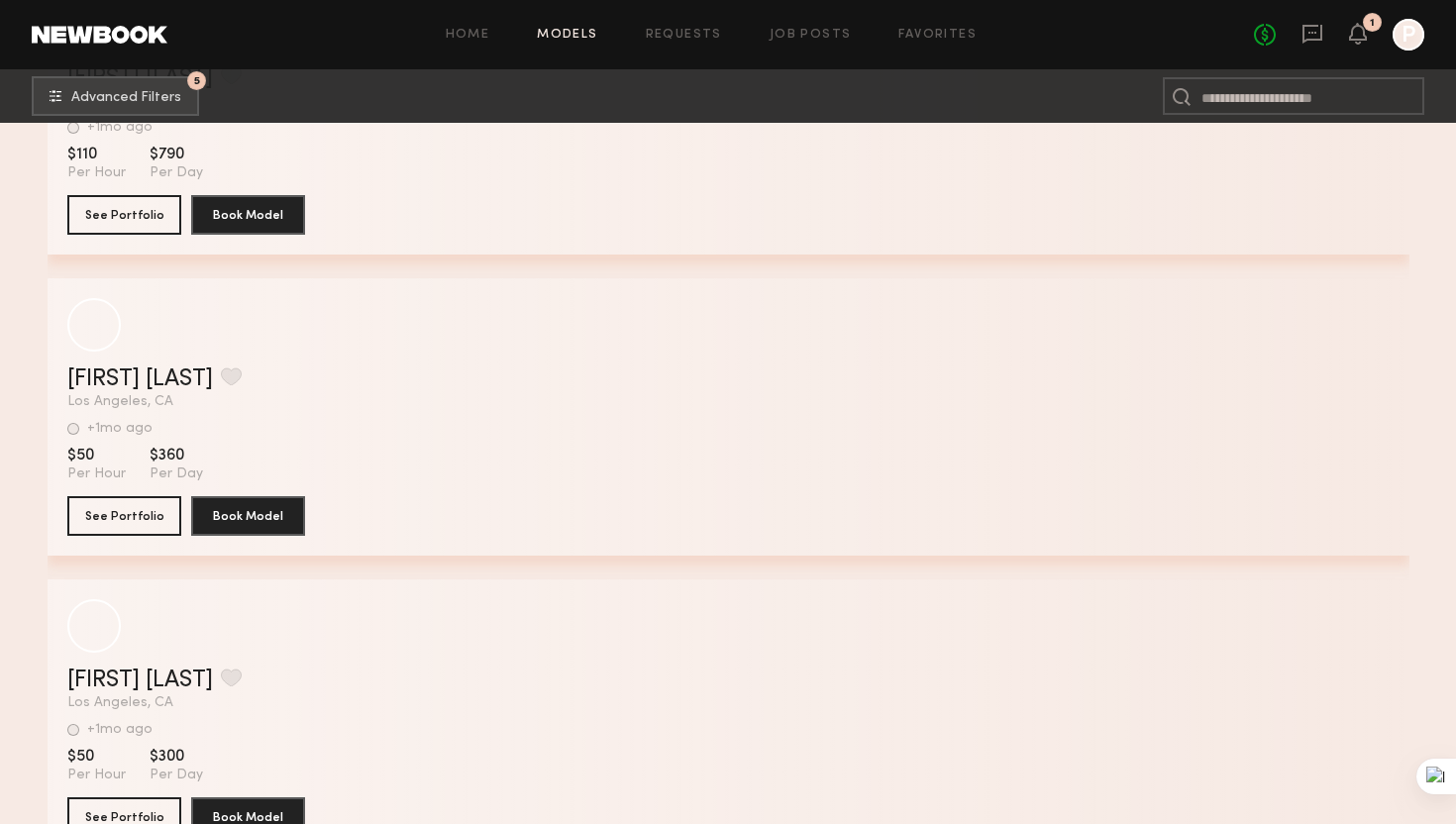 scroll, scrollTop: 64751, scrollLeft: 0, axis: vertical 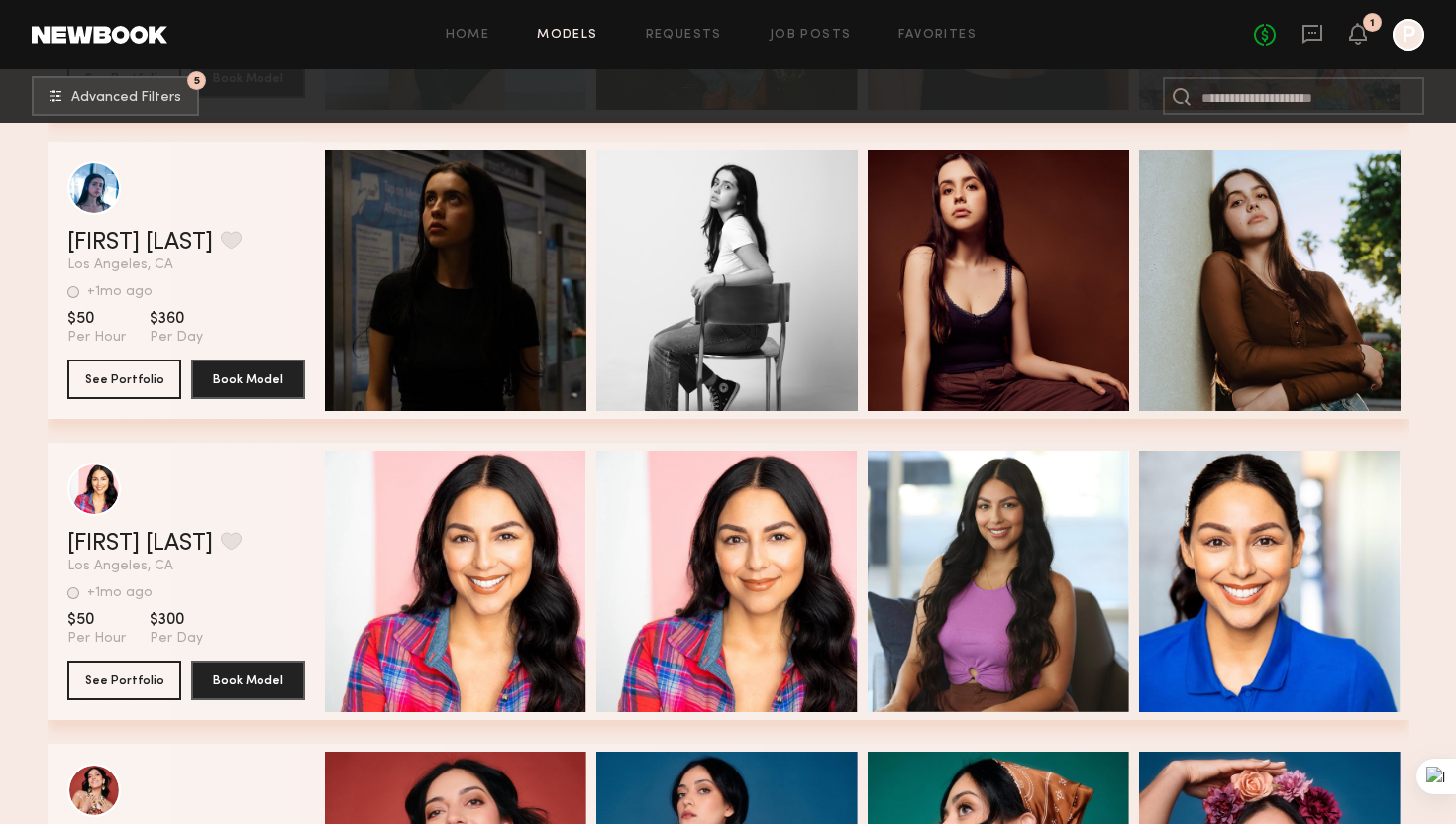 click on "Home Models Requests Job Posts Favorites Sign Out No fees up to $5,000 1 P" 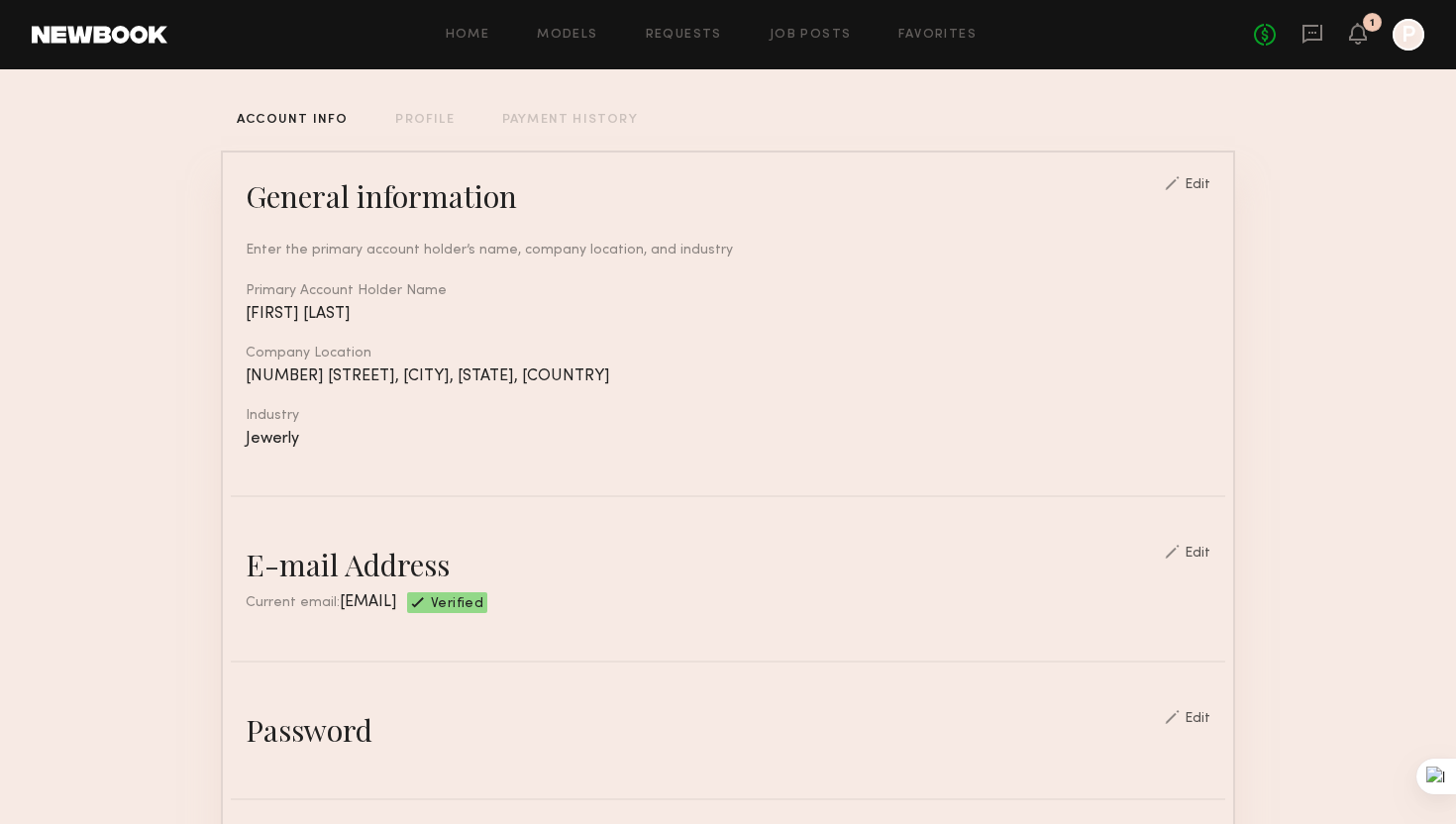 scroll, scrollTop: 0, scrollLeft: 0, axis: both 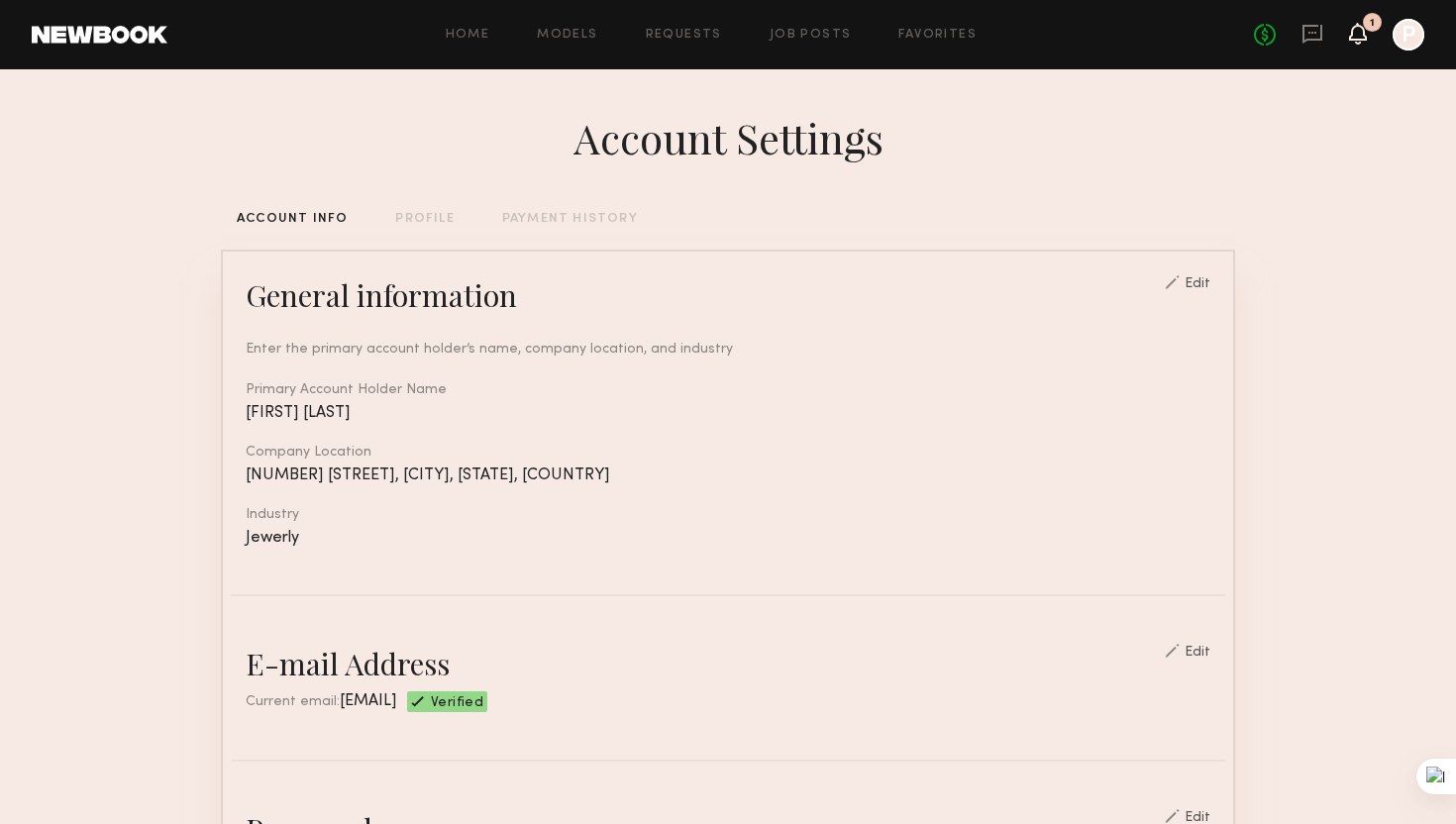 click 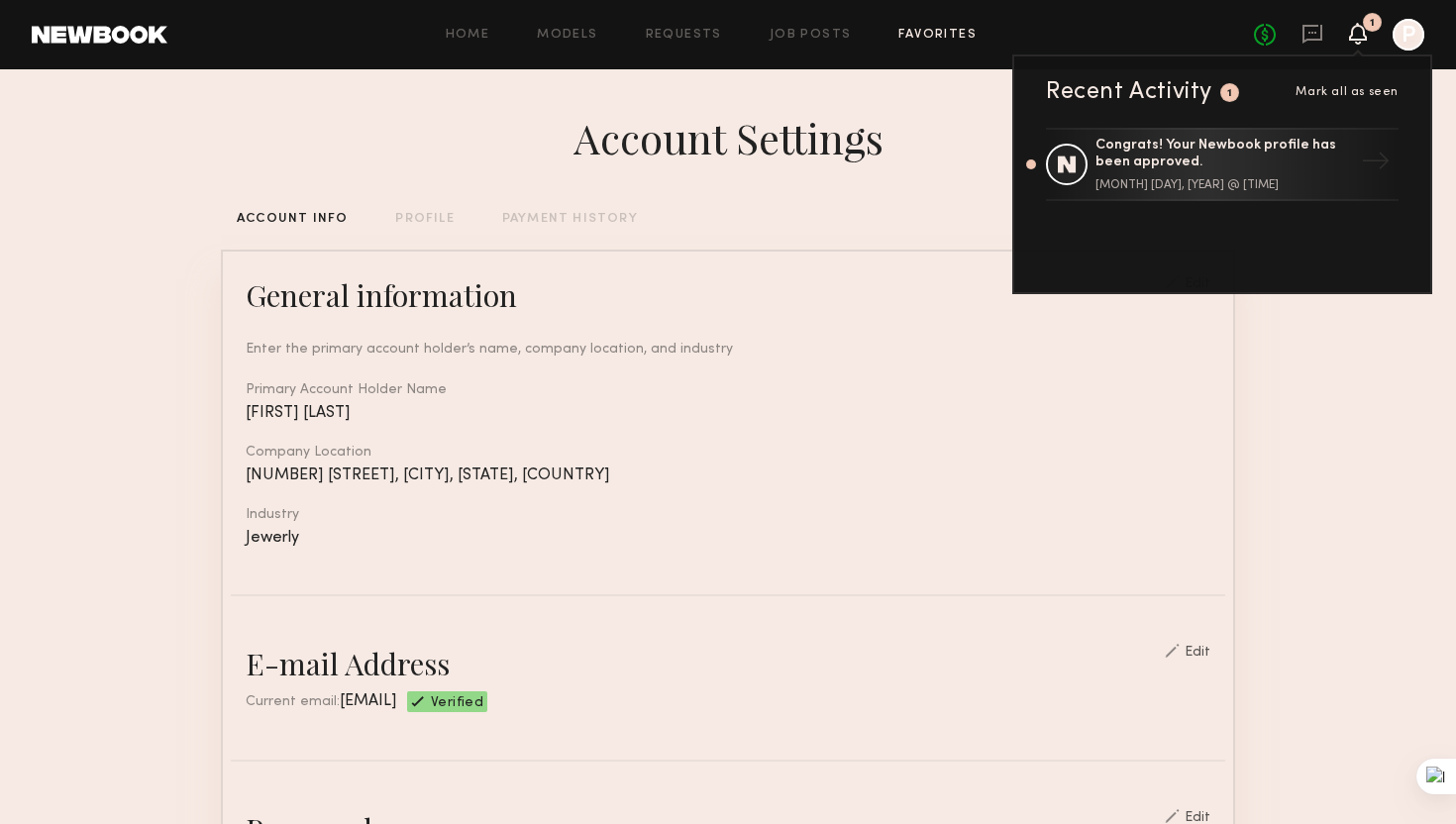click on "Favorites" 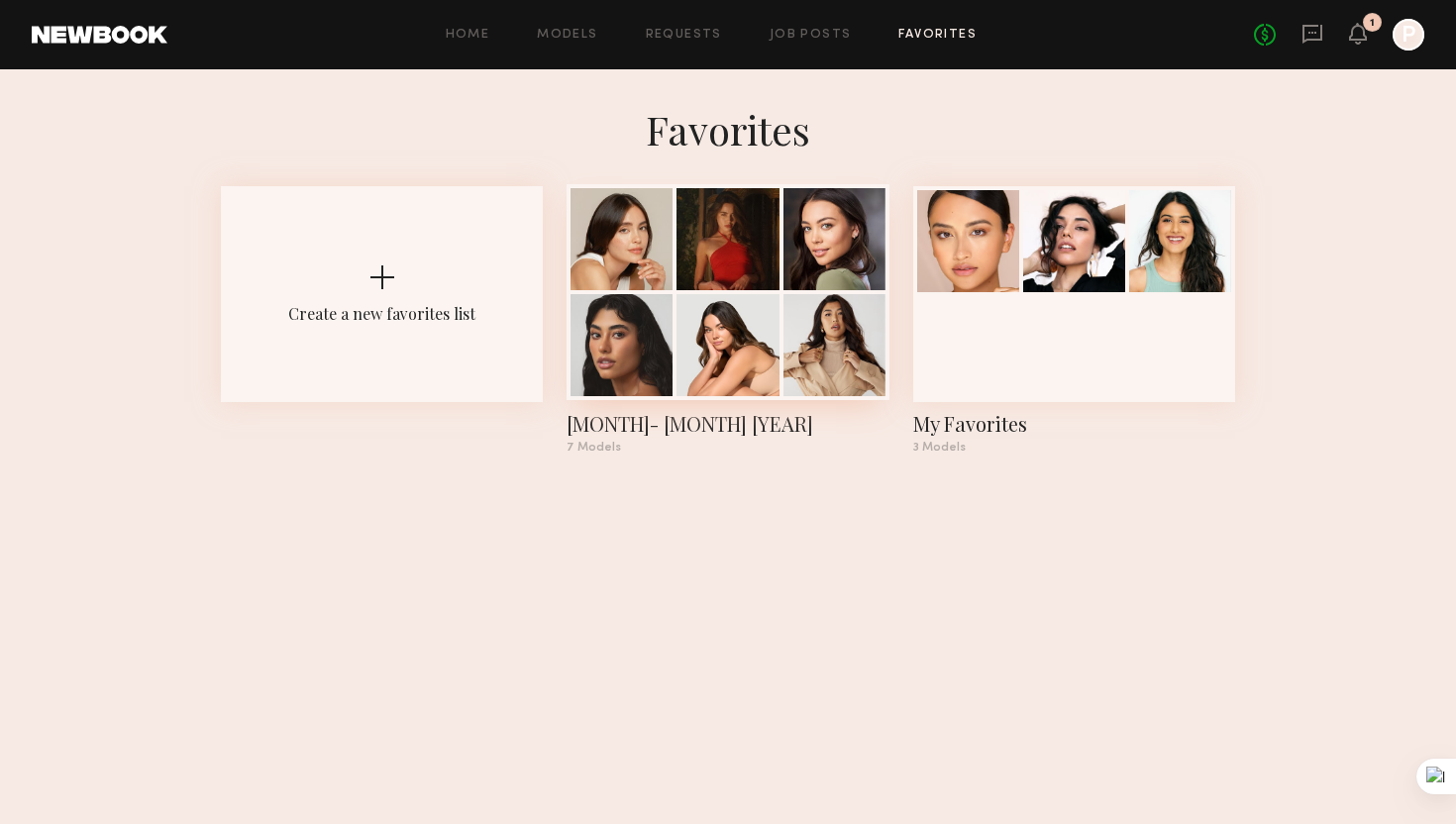 click 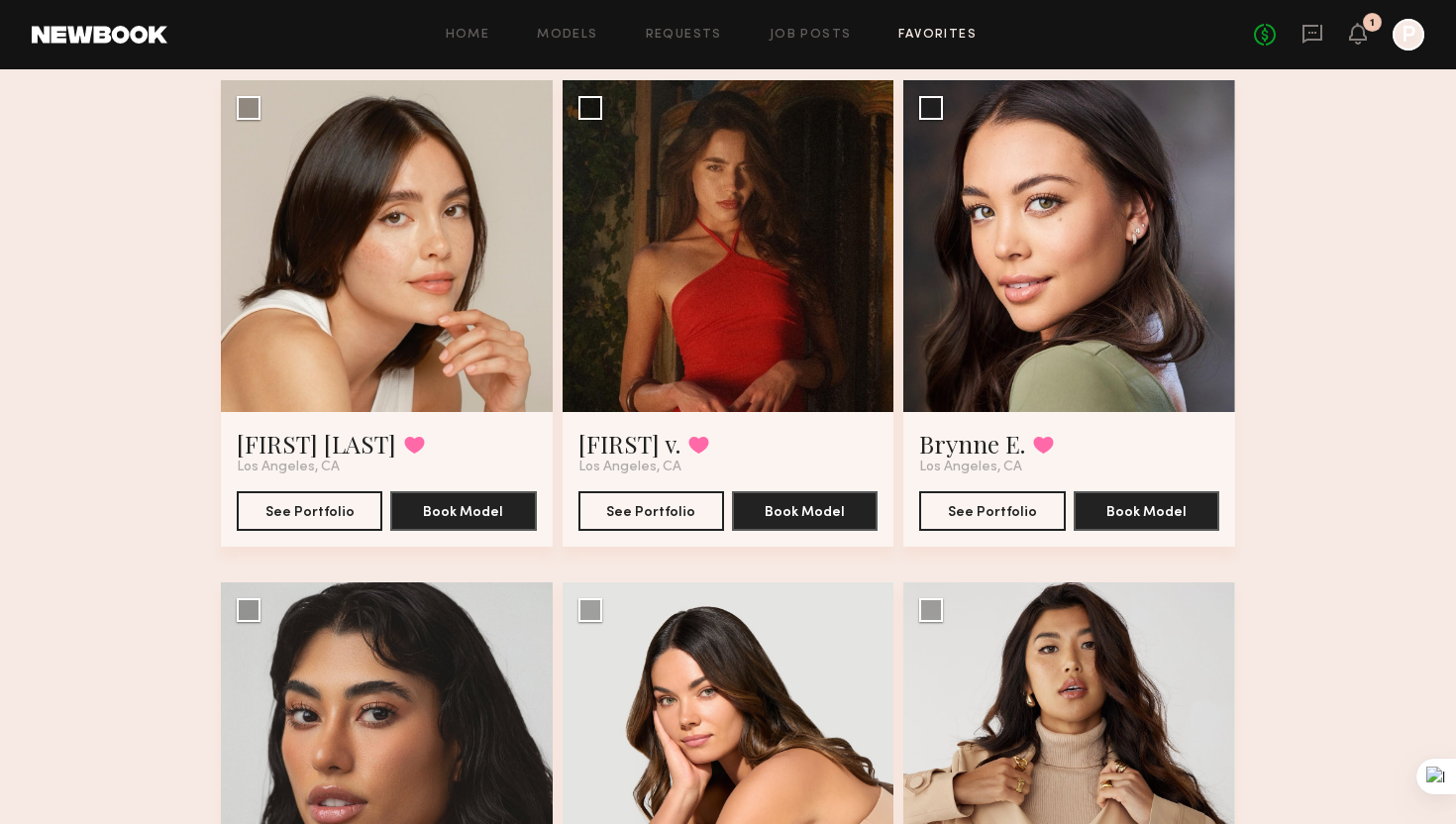 scroll, scrollTop: 0, scrollLeft: 0, axis: both 